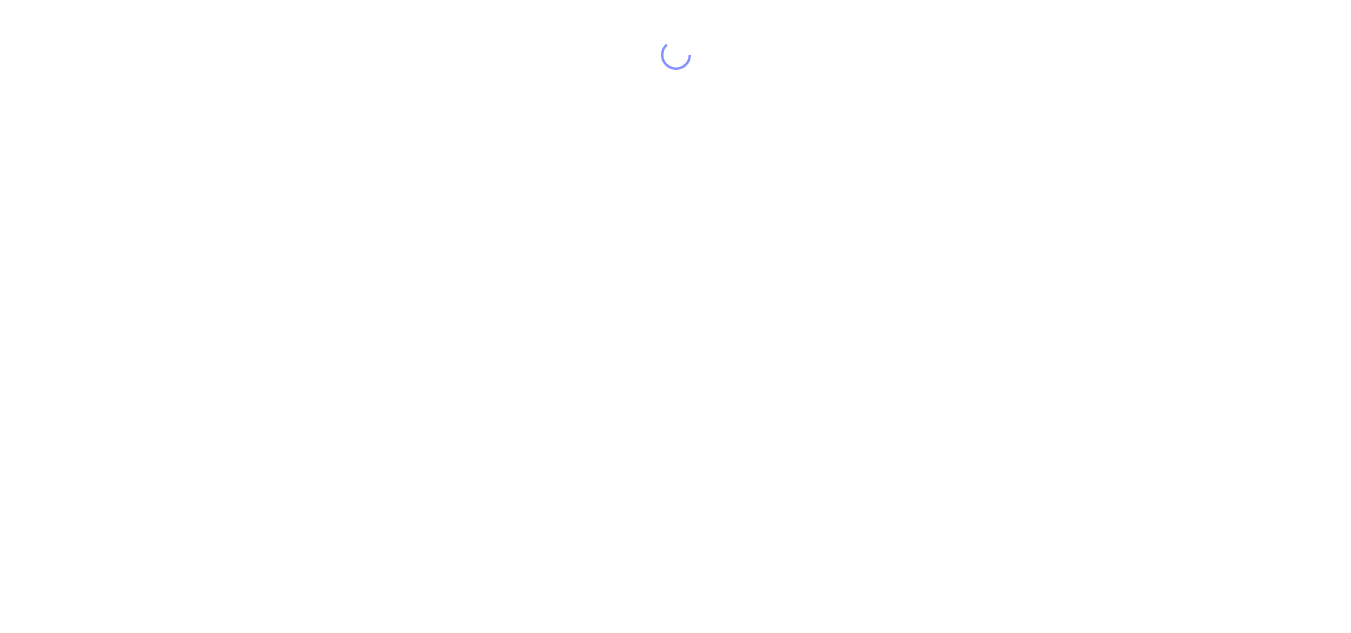 scroll, scrollTop: 0, scrollLeft: 0, axis: both 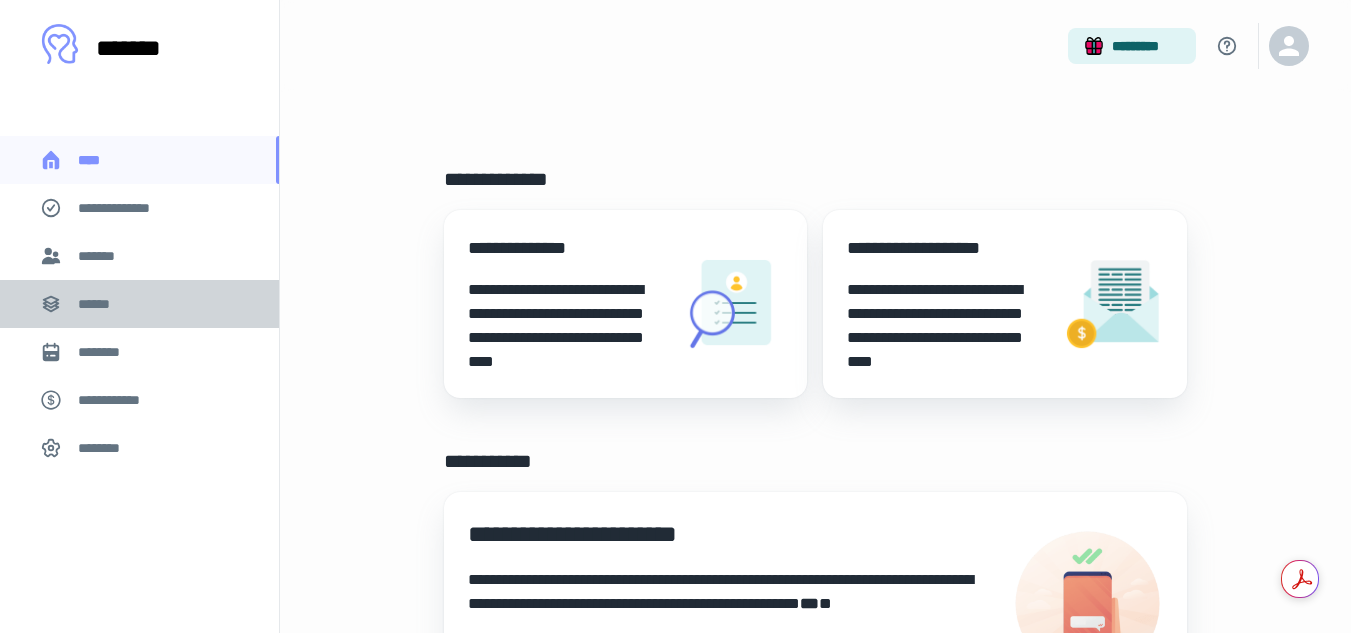 click on "******" at bounding box center [100, 304] 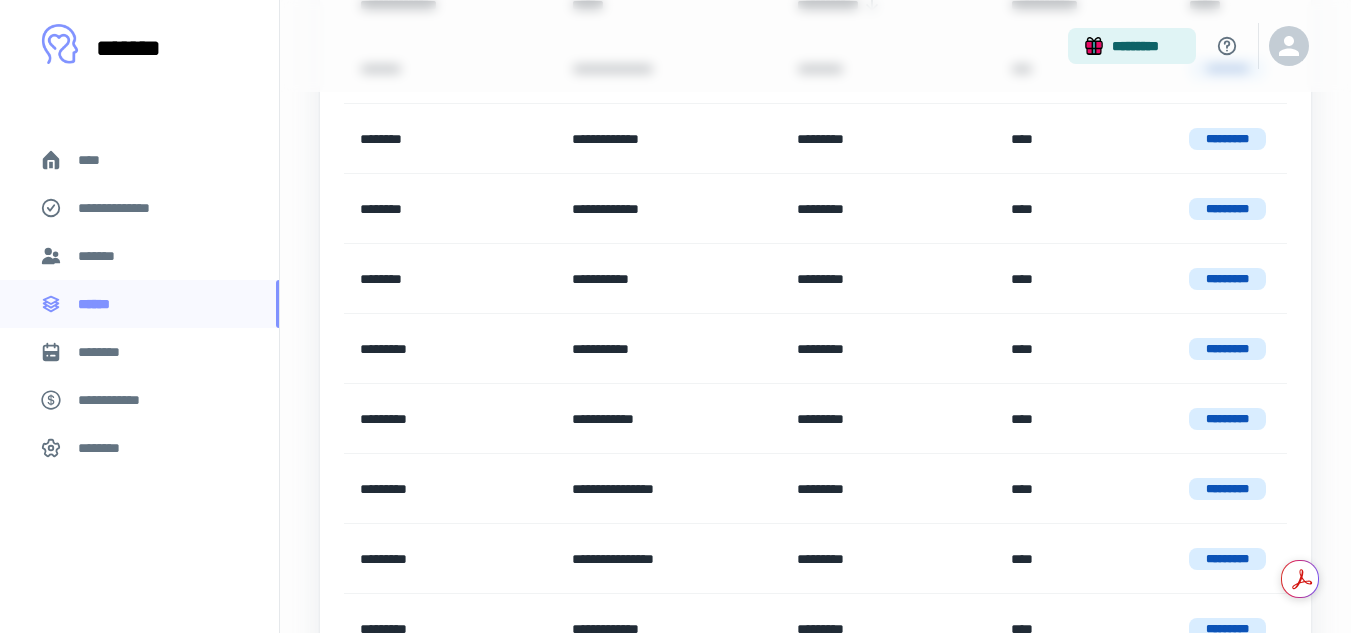 scroll, scrollTop: 300, scrollLeft: 0, axis: vertical 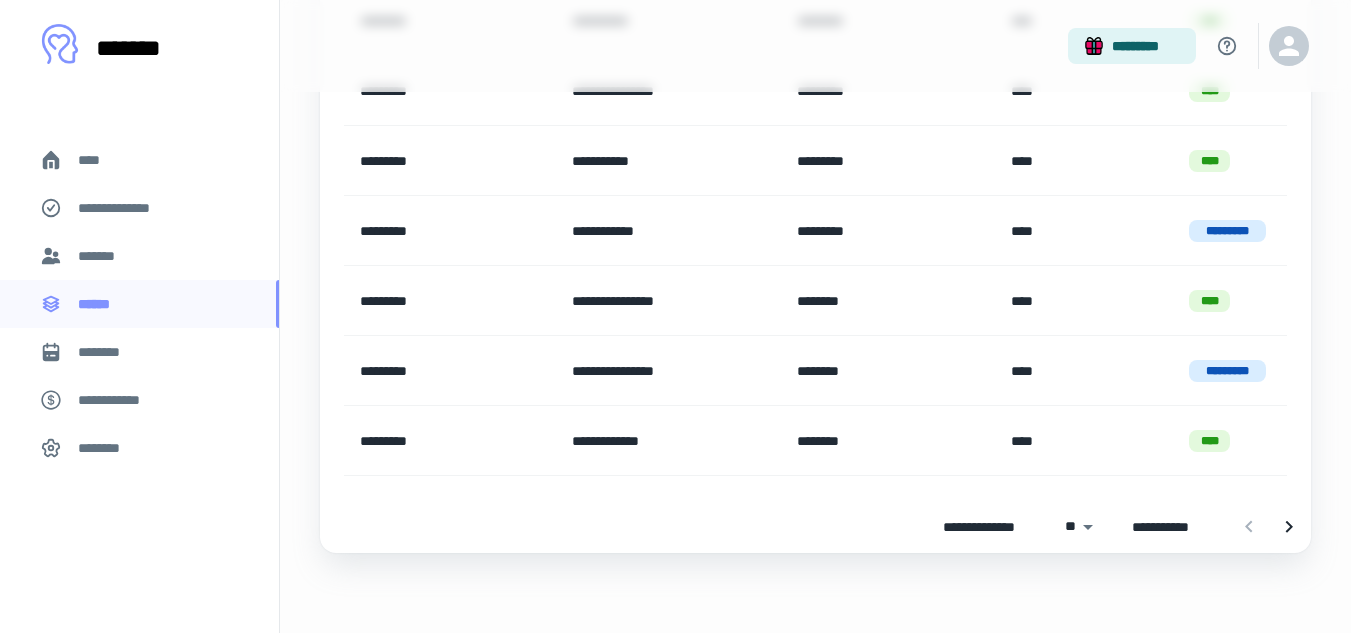 drag, startPoint x: 345, startPoint y: 384, endPoint x: 1252, endPoint y: 479, distance: 911.9616 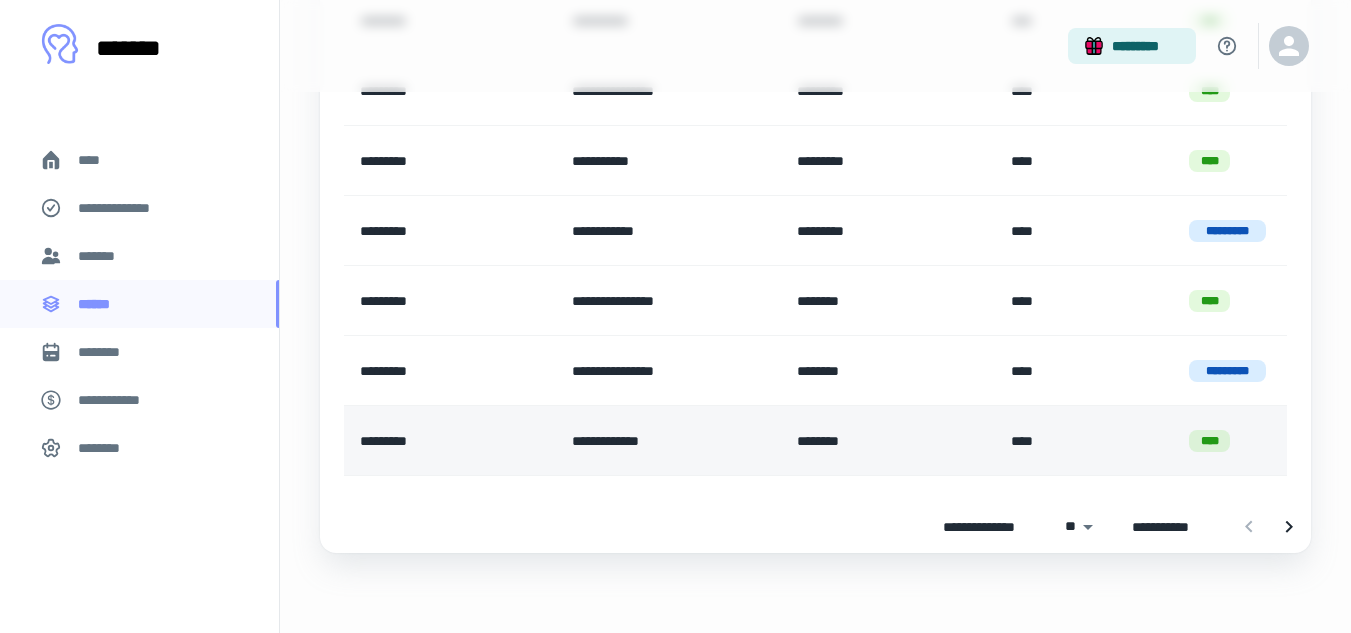 copy on "**********" 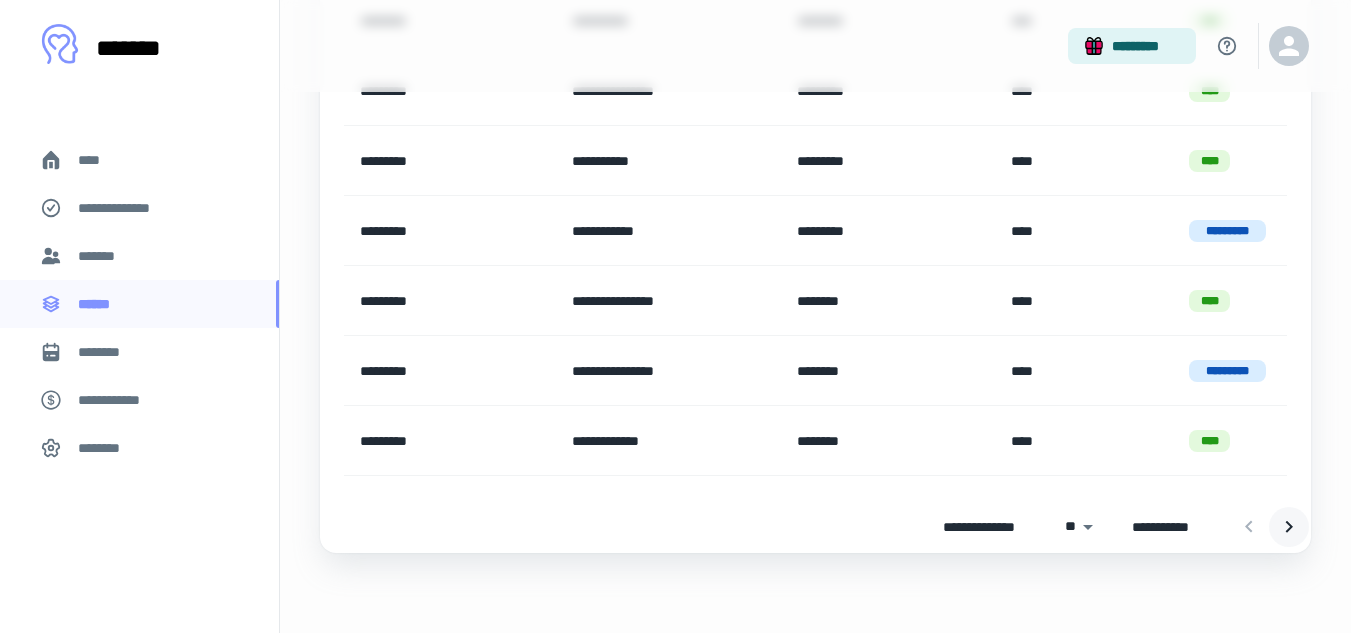 click 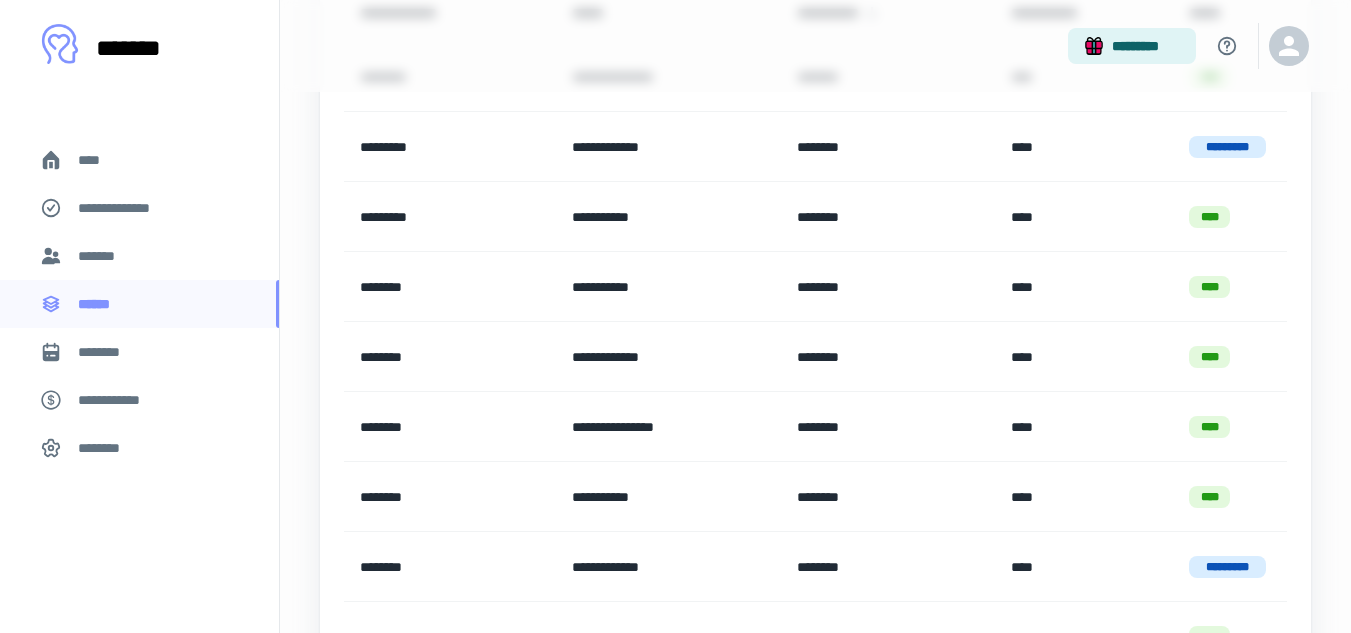 scroll, scrollTop: 0, scrollLeft: 0, axis: both 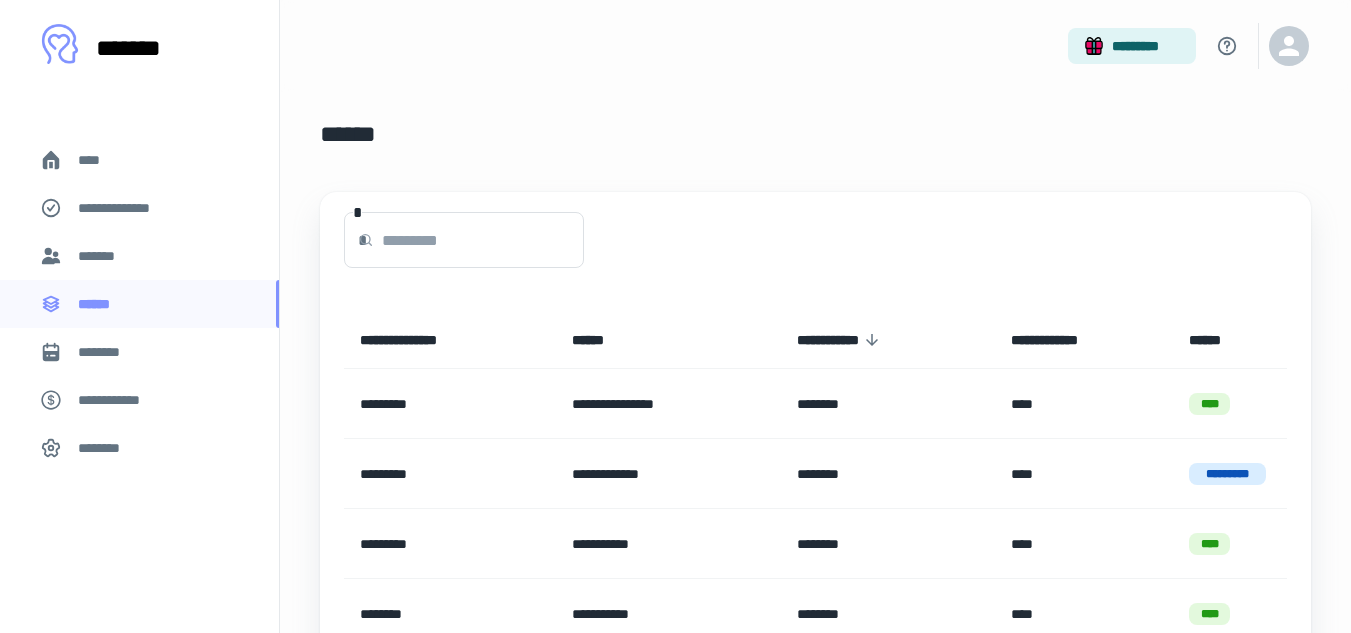 click on "* *" at bounding box center (815, 240) 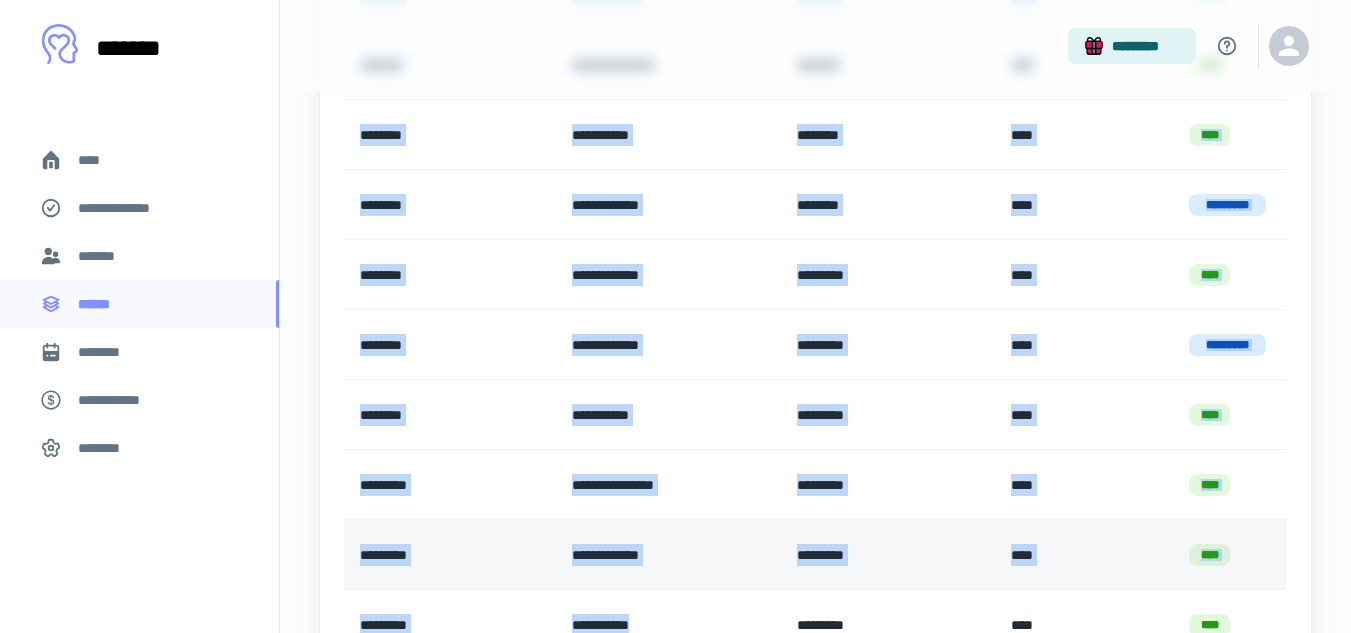 scroll, scrollTop: 694, scrollLeft: 0, axis: vertical 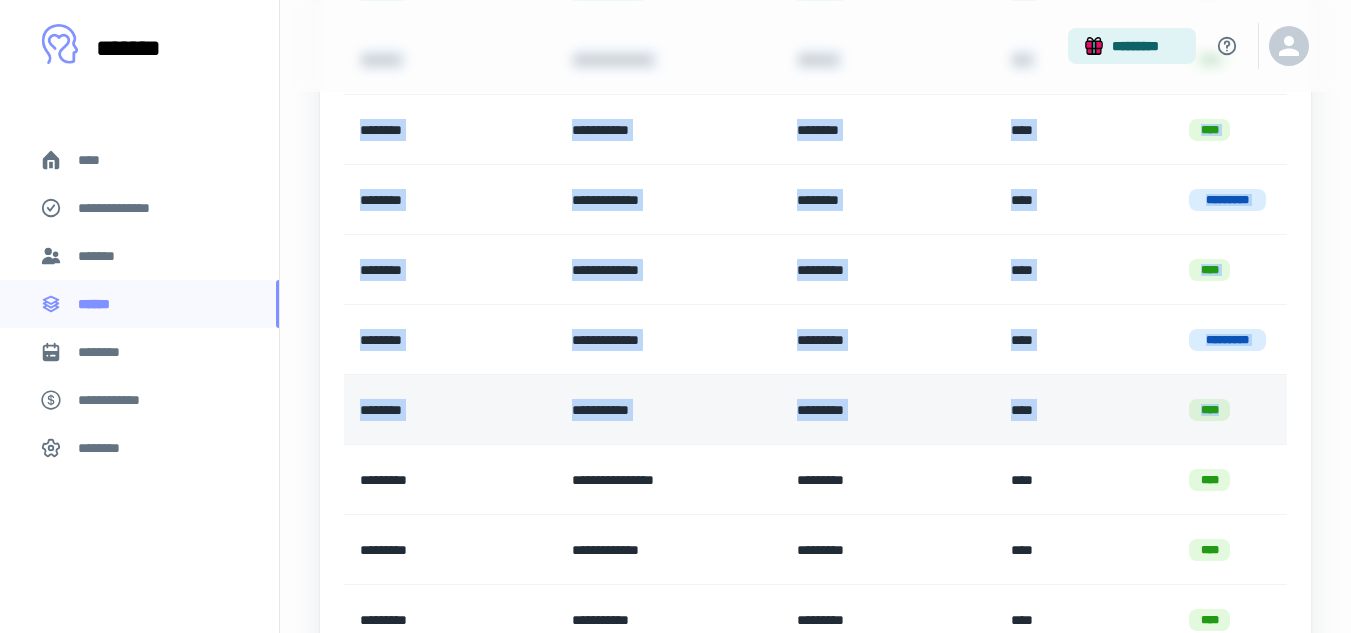 drag, startPoint x: 331, startPoint y: 393, endPoint x: 1211, endPoint y: 426, distance: 880.6185 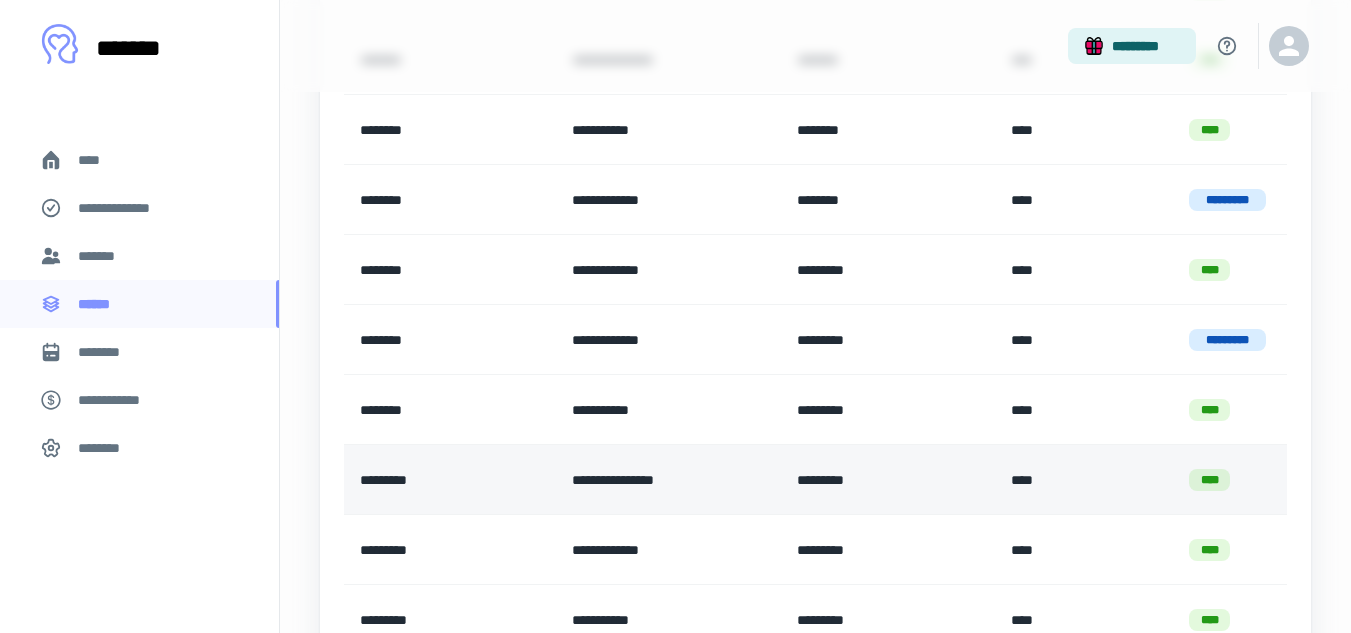 drag, startPoint x: 1220, startPoint y: 404, endPoint x: 574, endPoint y: 491, distance: 651.83203 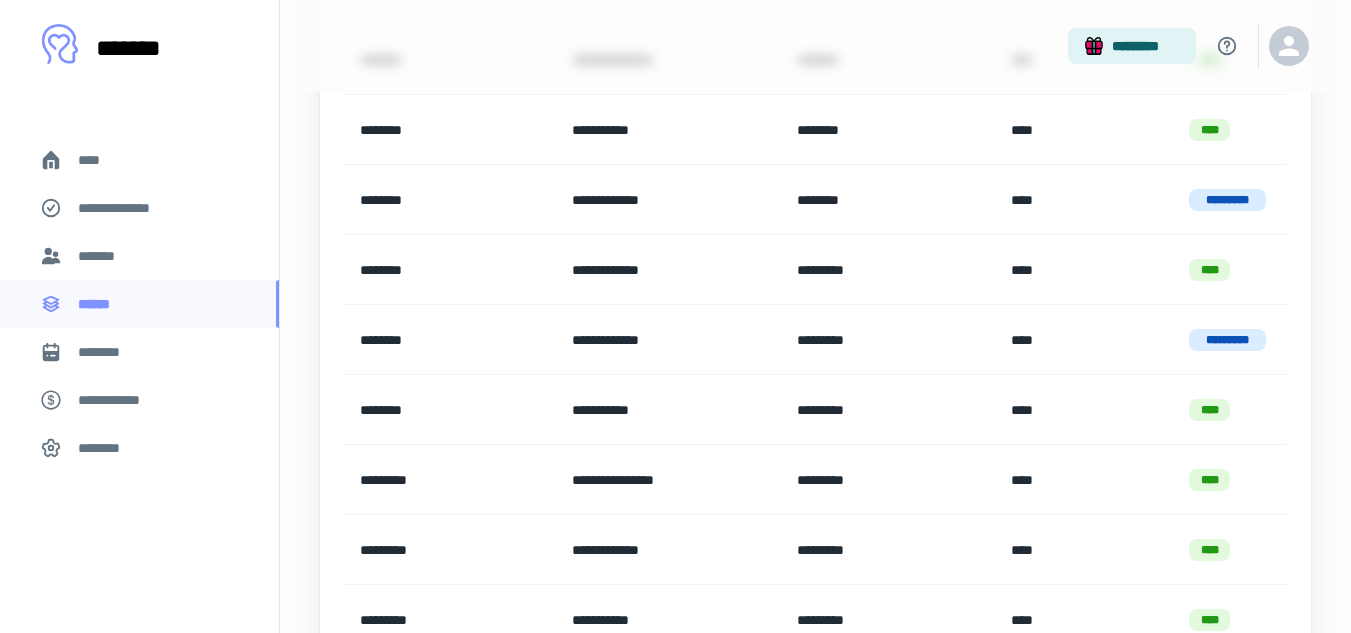 scroll, scrollTop: 0, scrollLeft: 0, axis: both 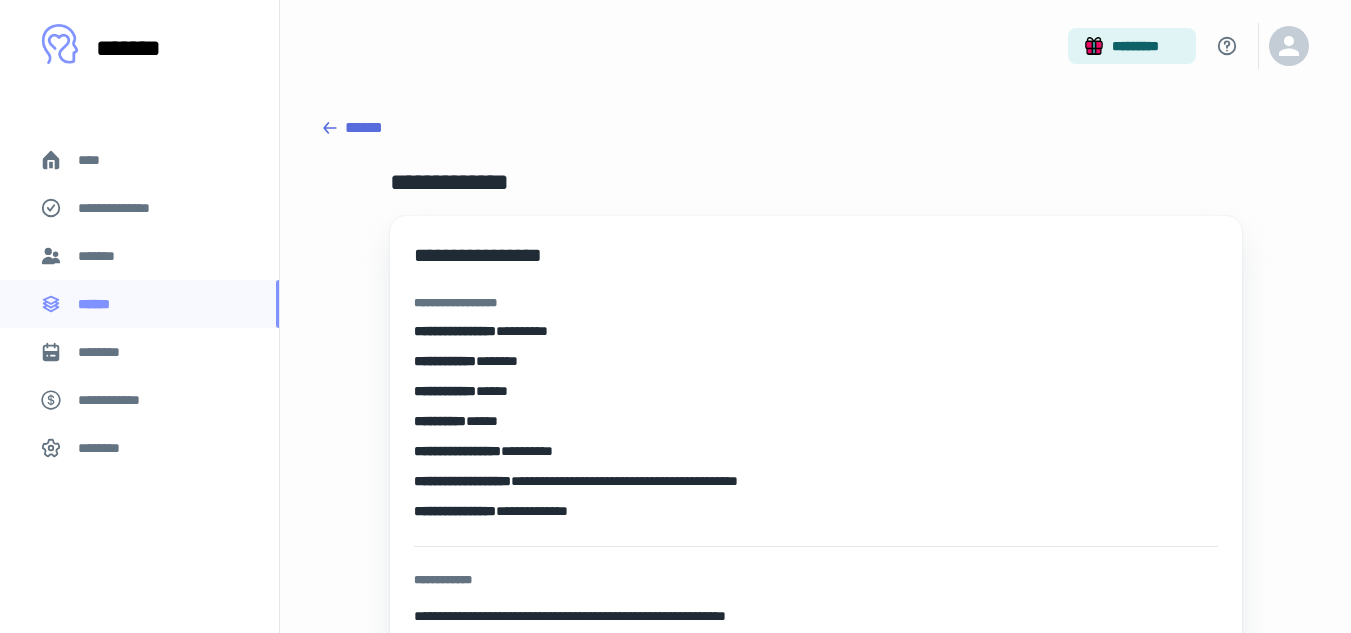 click 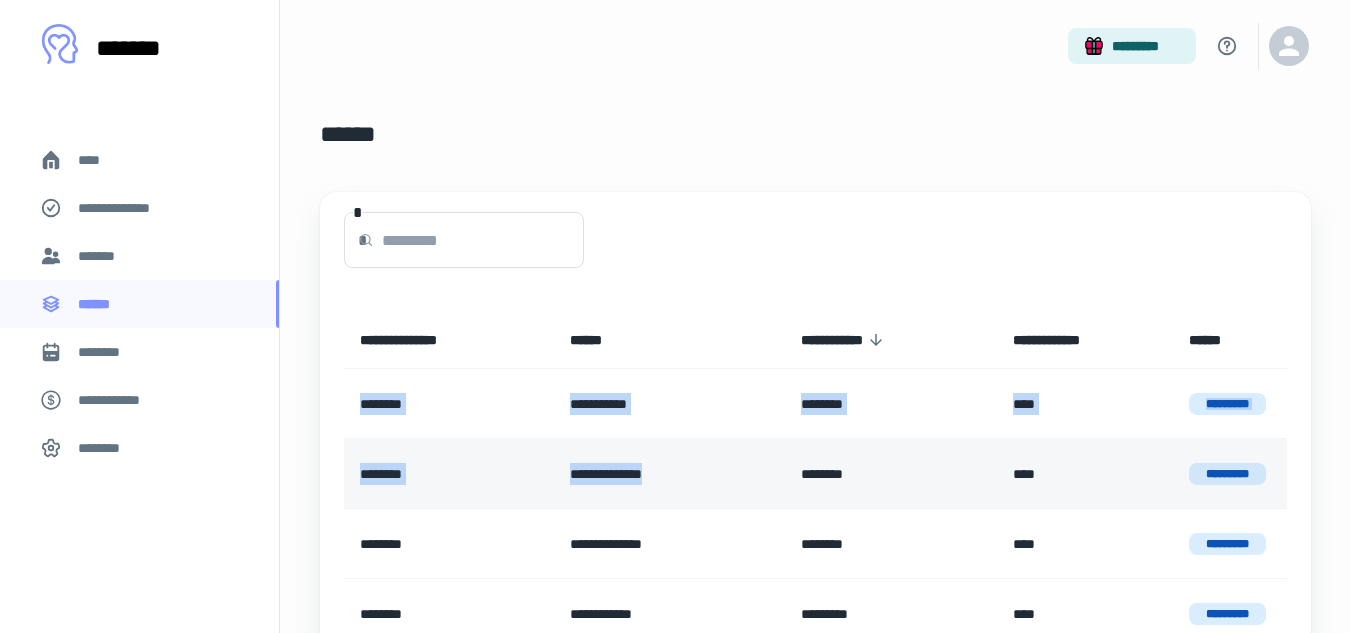 drag, startPoint x: 344, startPoint y: 405, endPoint x: 664, endPoint y: 487, distance: 330.33923 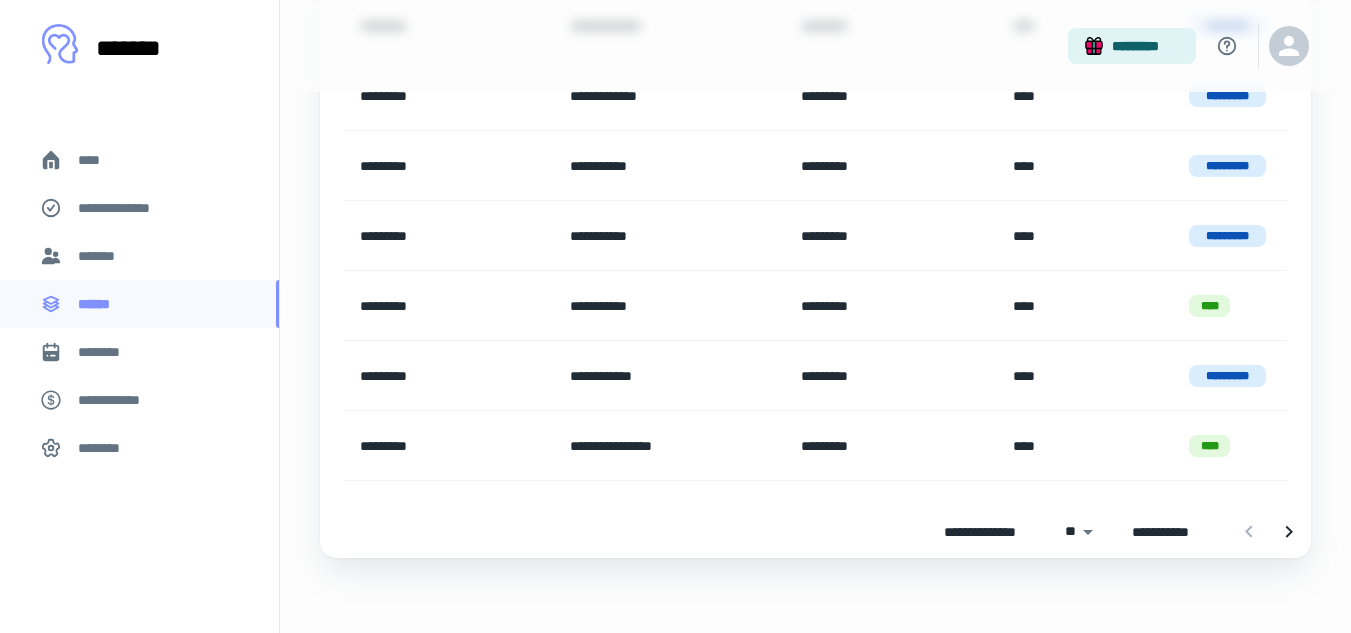 scroll, scrollTop: 1643, scrollLeft: 0, axis: vertical 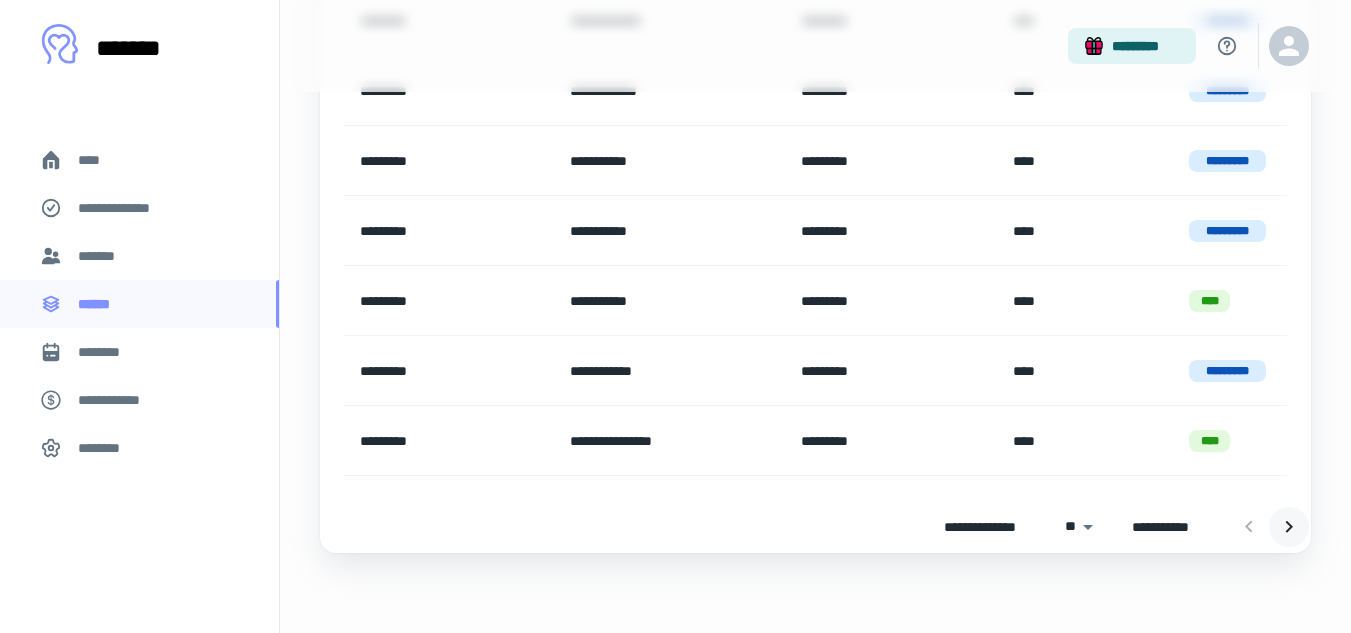 click 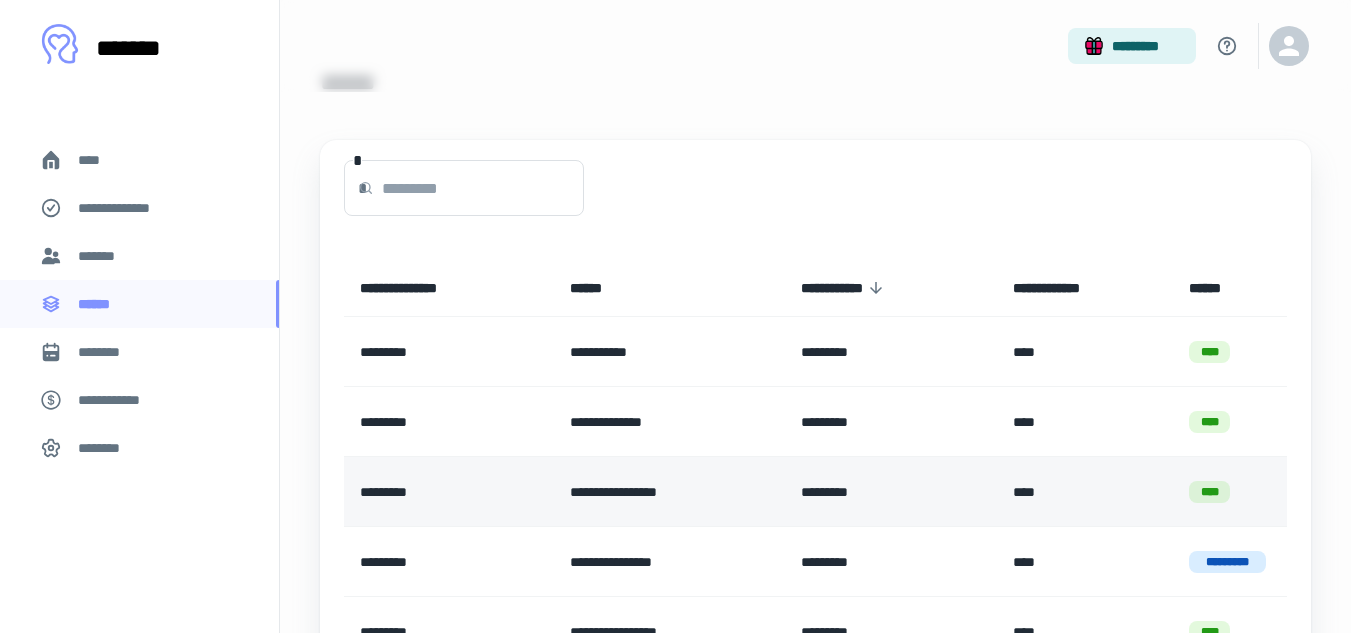 scroll, scrollTop: 43, scrollLeft: 0, axis: vertical 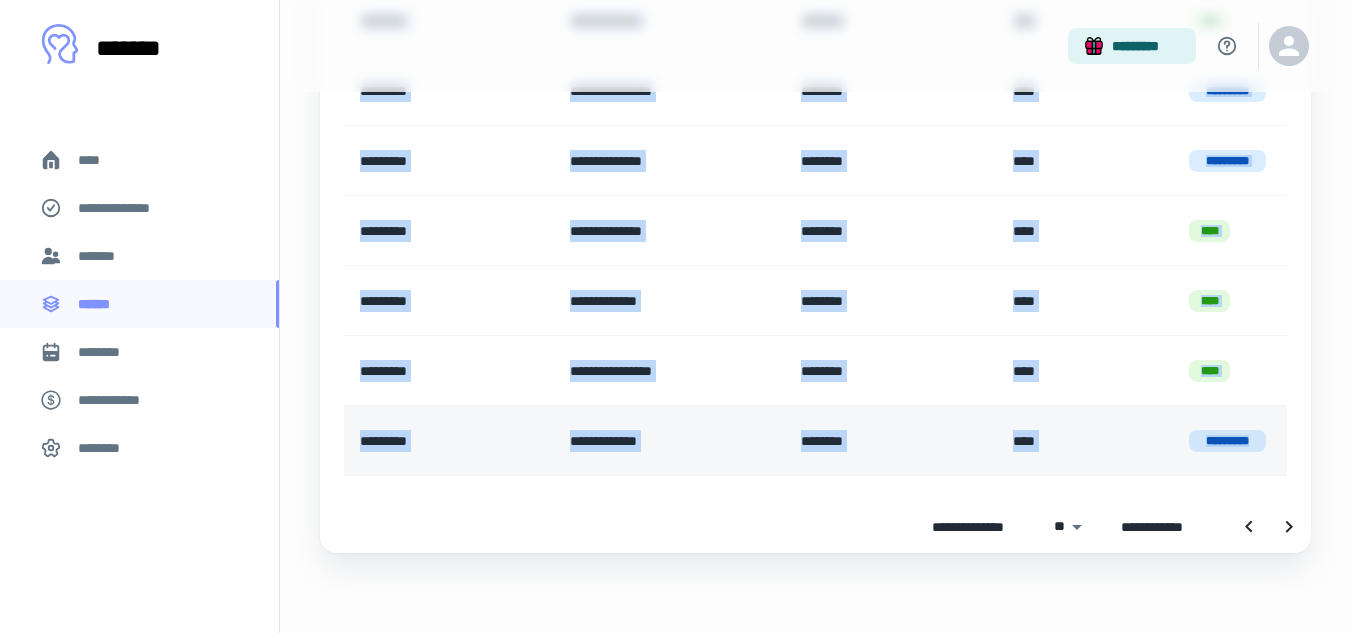 drag, startPoint x: 339, startPoint y: 358, endPoint x: 1283, endPoint y: 444, distance: 947.9093 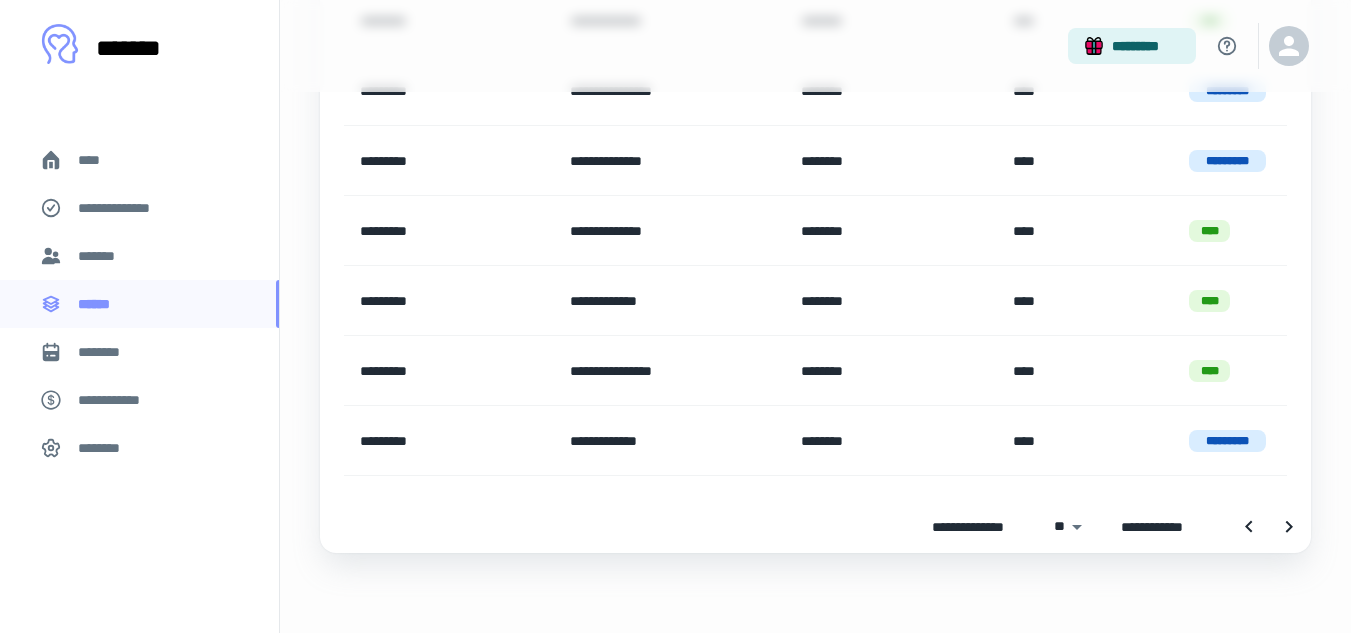drag, startPoint x: 1256, startPoint y: 433, endPoint x: 696, endPoint y: 547, distance: 571.4858 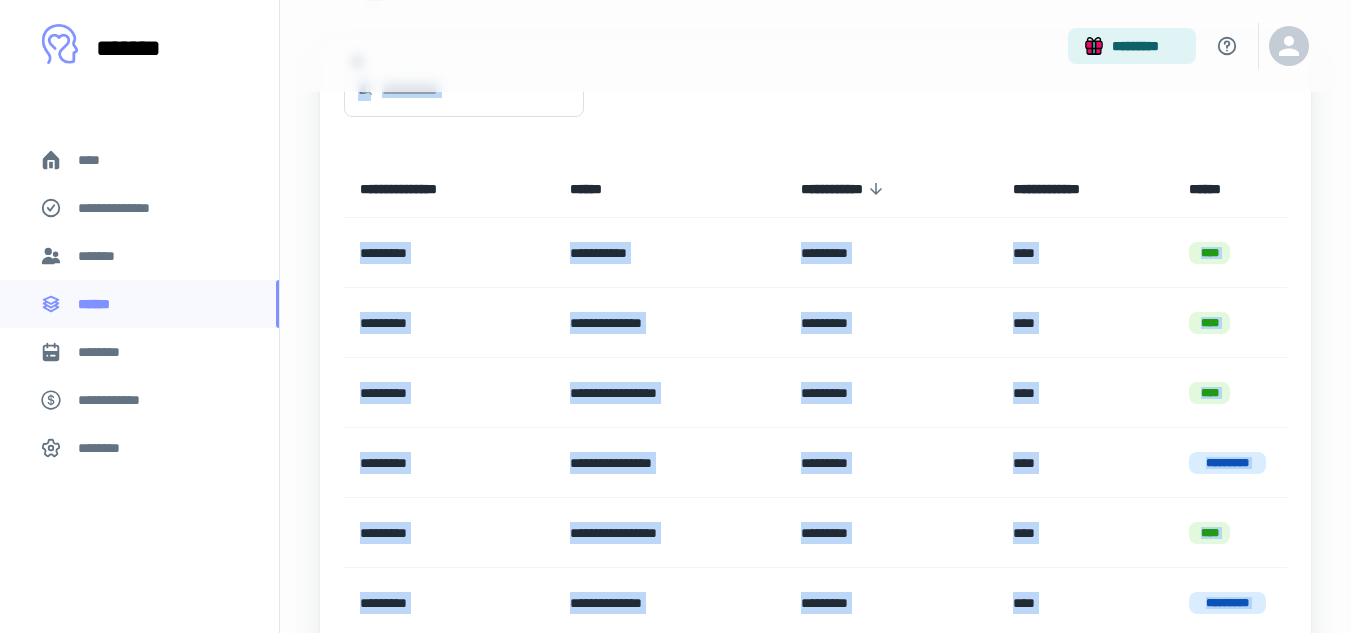 scroll, scrollTop: 0, scrollLeft: 0, axis: both 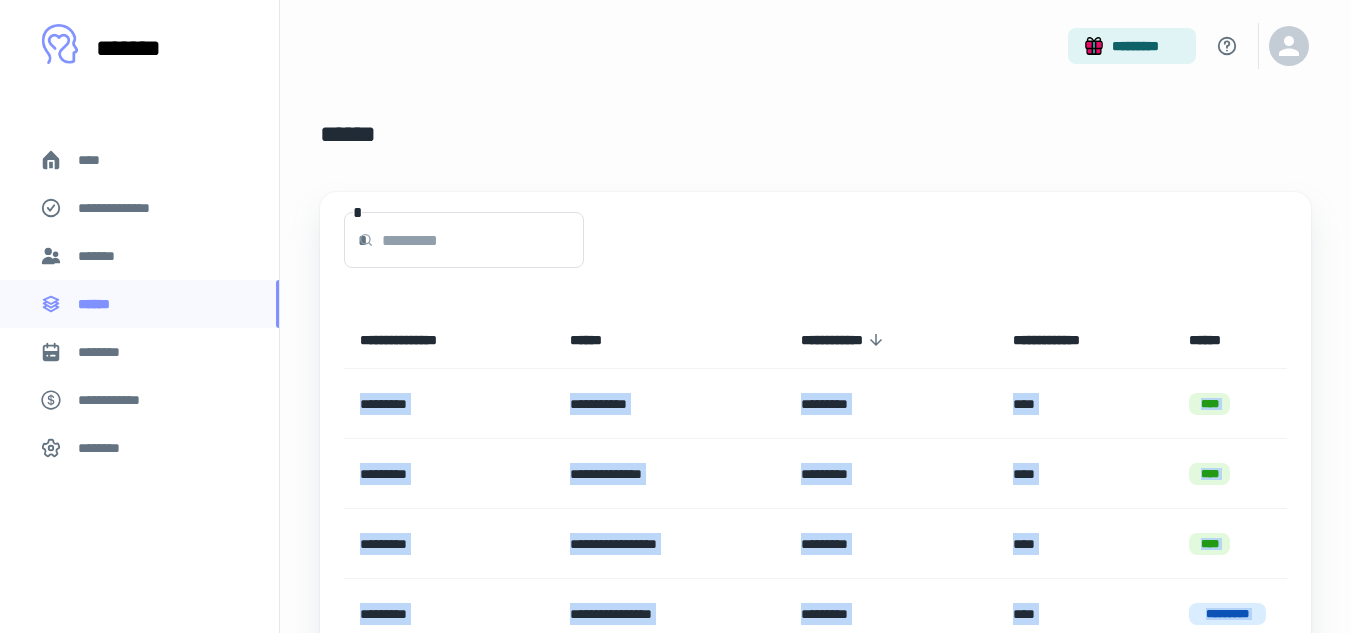 drag, startPoint x: 1249, startPoint y: 462, endPoint x: 335, endPoint y: 396, distance: 916.3798 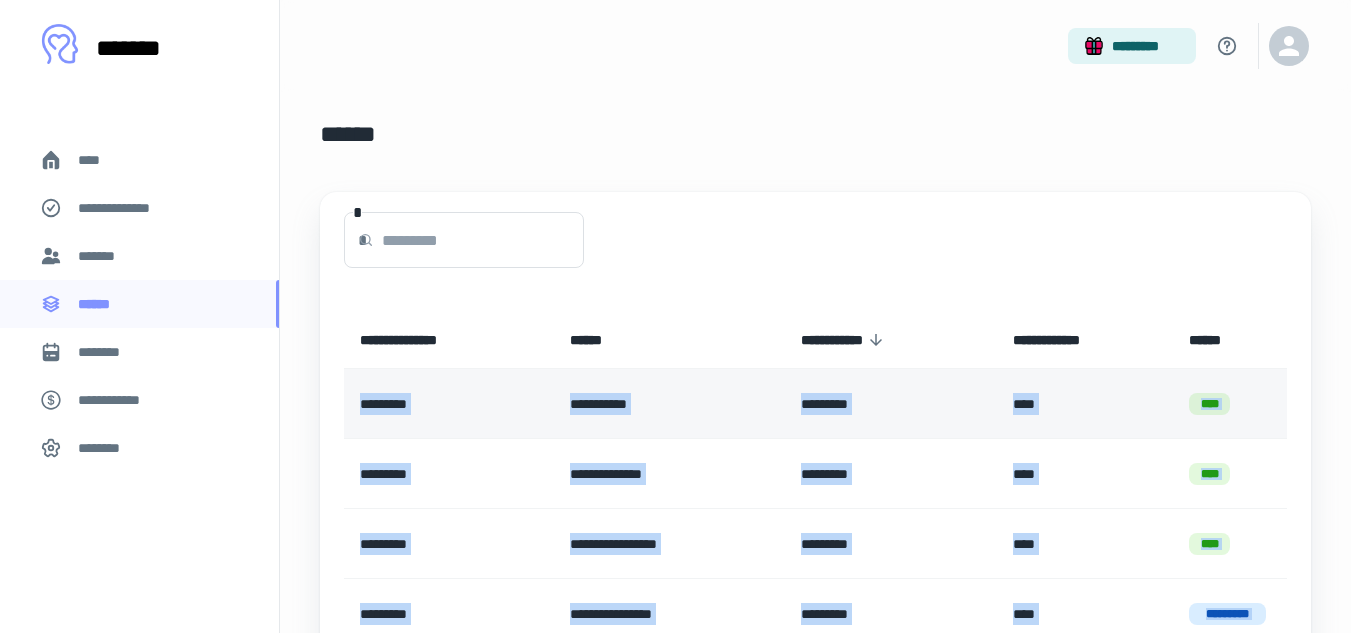 copy on "**********" 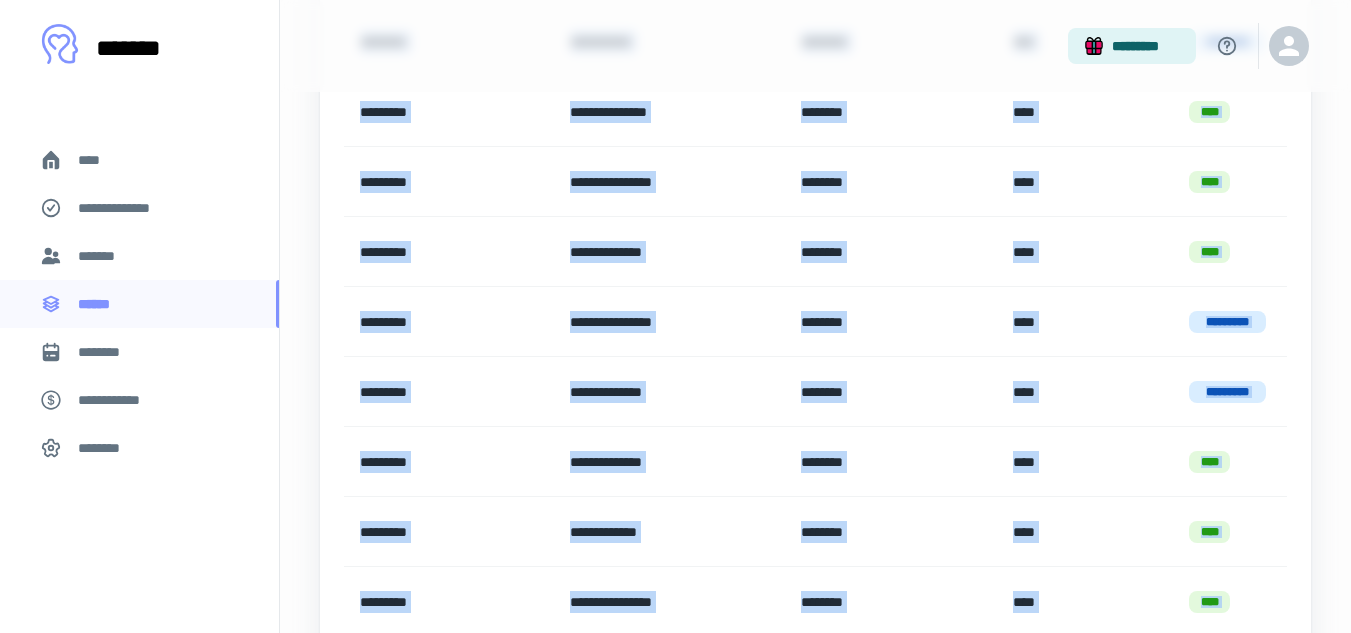 scroll, scrollTop: 1643, scrollLeft: 0, axis: vertical 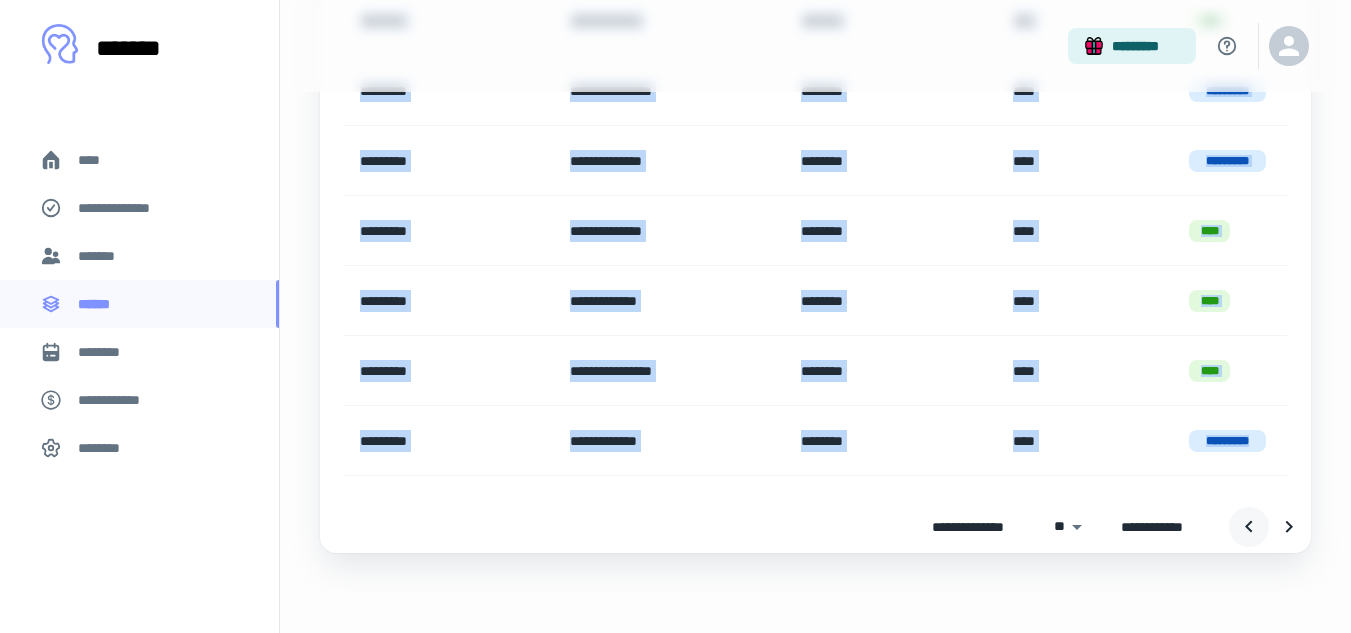click 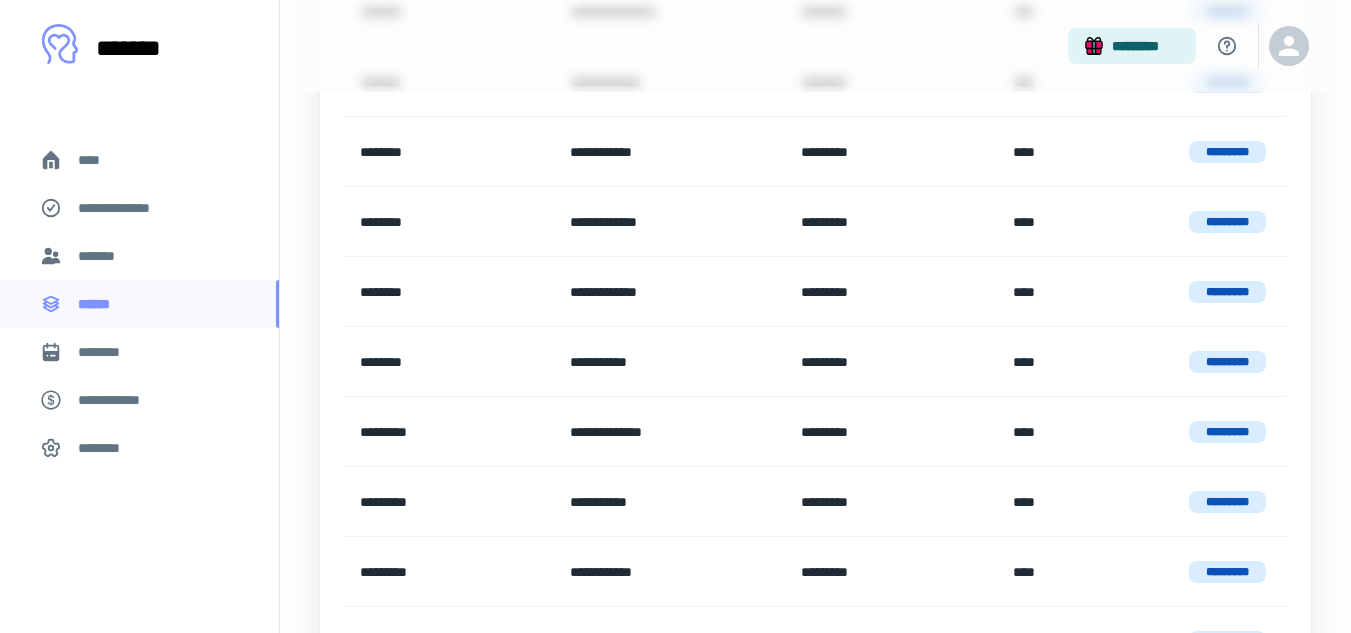 scroll, scrollTop: 743, scrollLeft: 0, axis: vertical 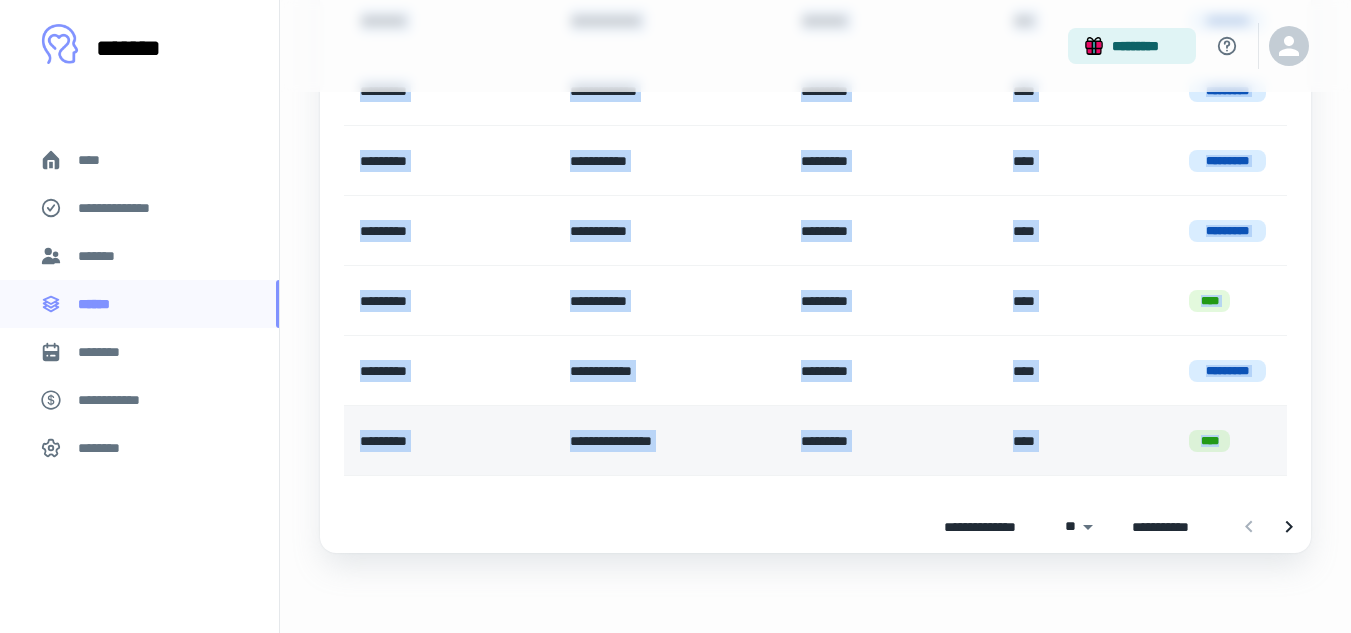 drag, startPoint x: 346, startPoint y: 429, endPoint x: 1259, endPoint y: 448, distance: 913.1977 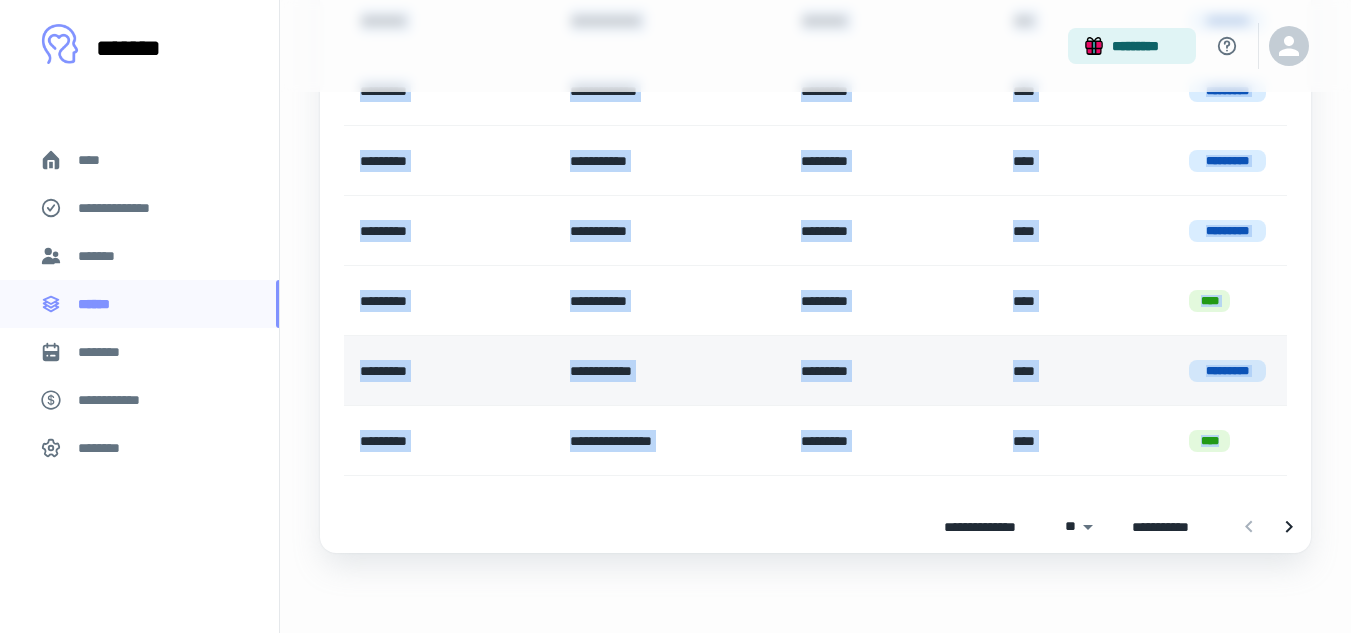 copy on "**********" 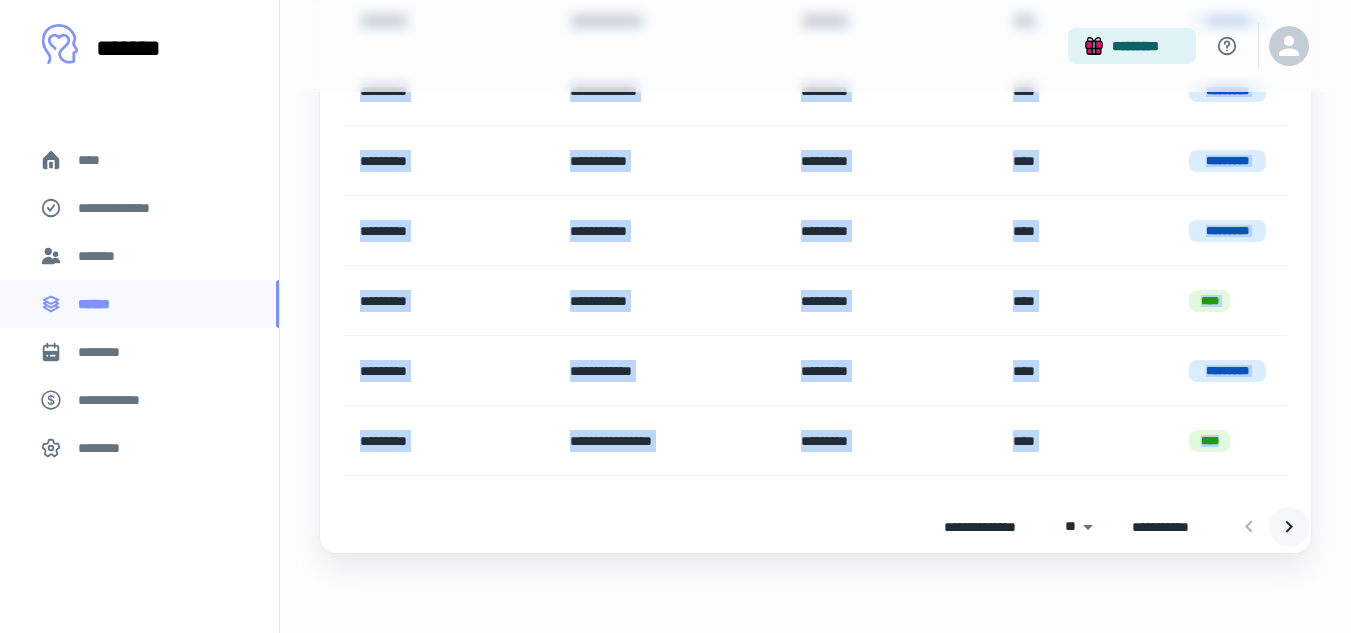 click 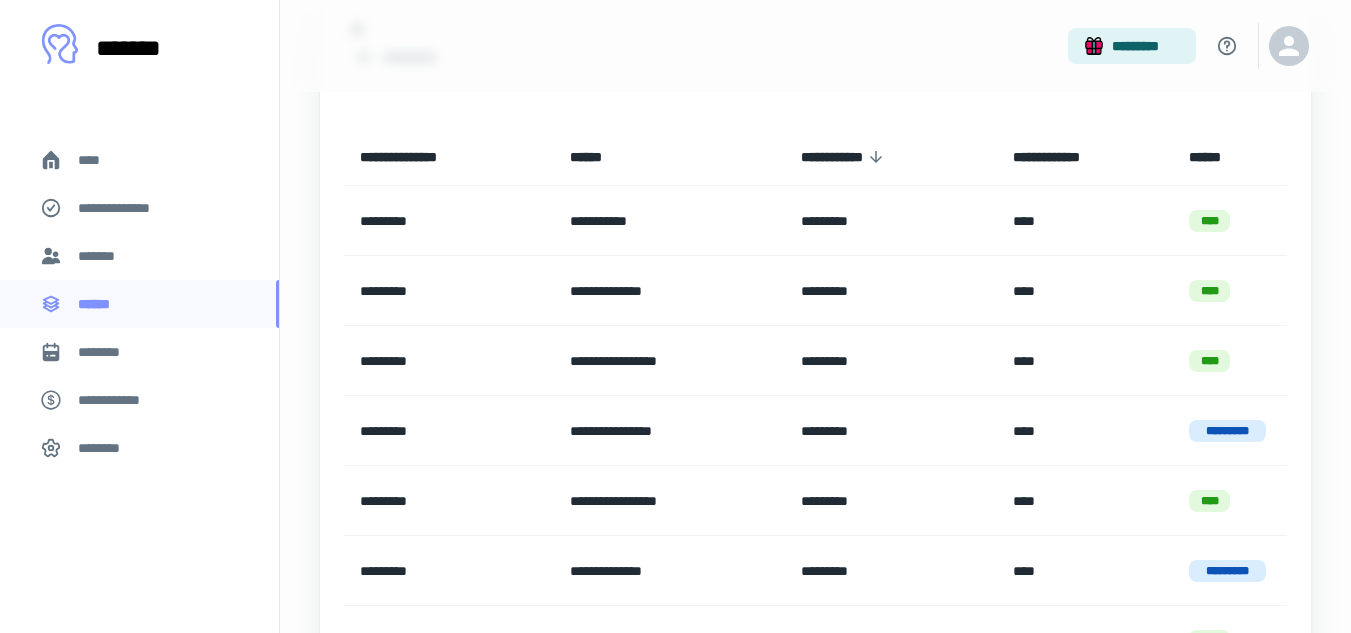scroll, scrollTop: 143, scrollLeft: 0, axis: vertical 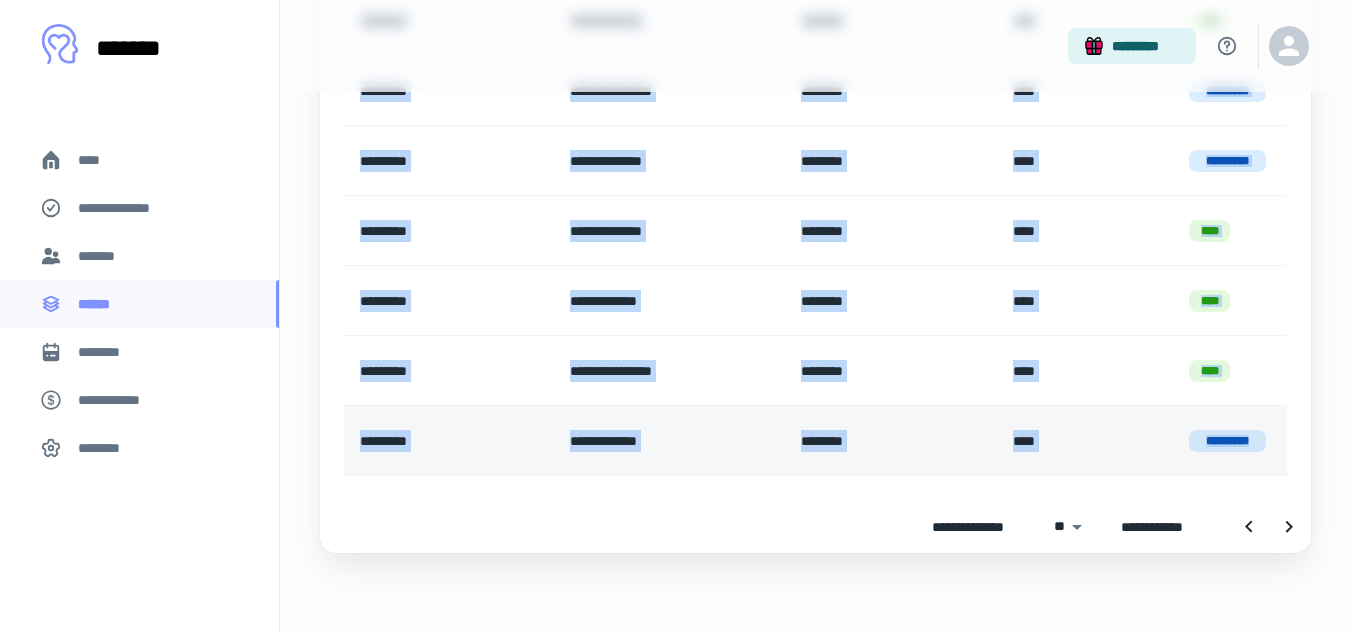 drag, startPoint x: 341, startPoint y: 263, endPoint x: 1246, endPoint y: 434, distance: 921.01355 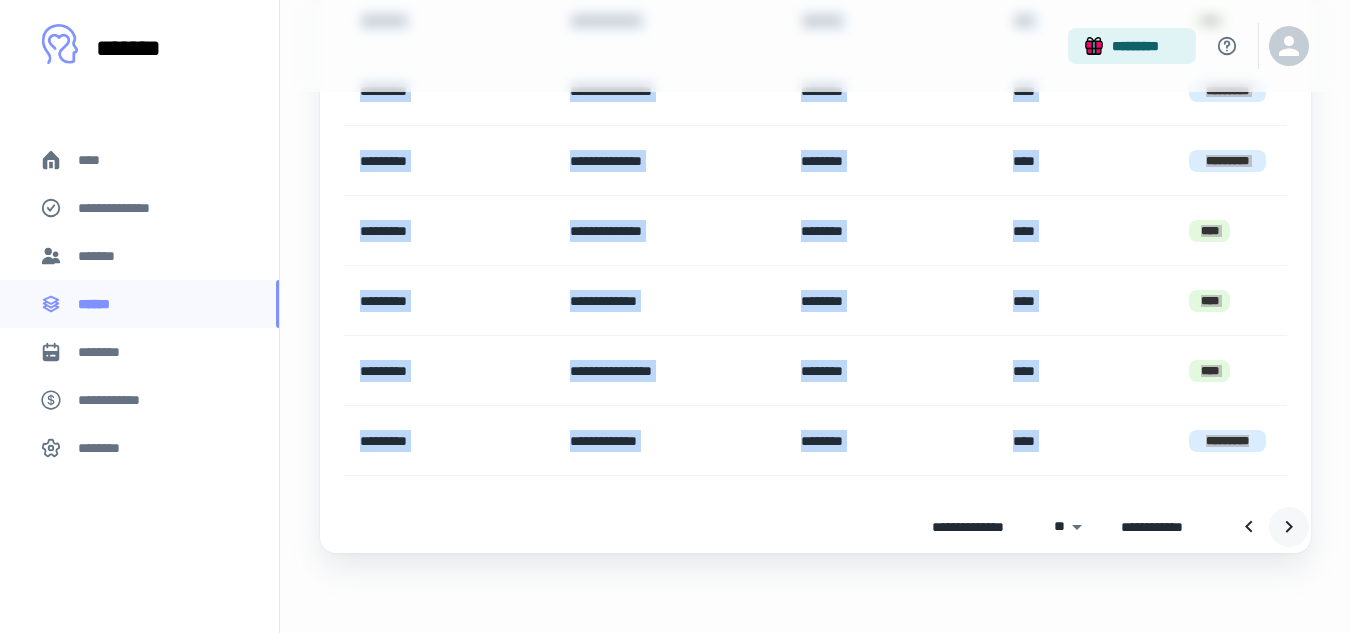 click 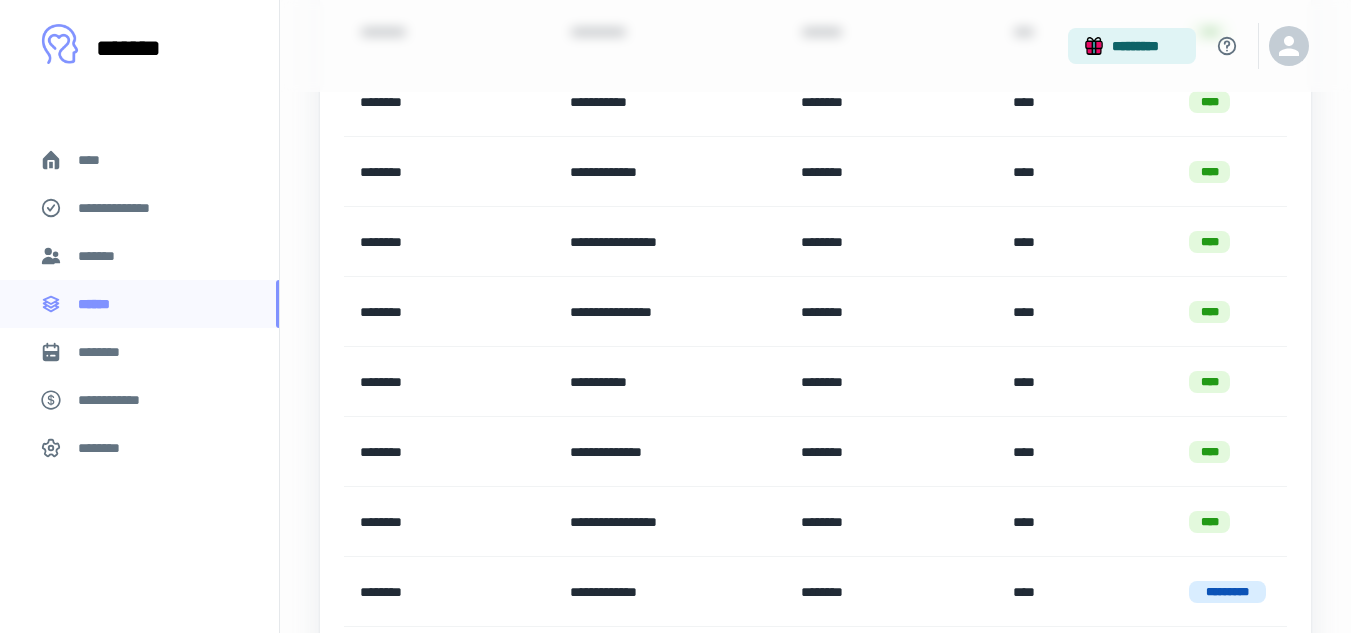 scroll, scrollTop: 43, scrollLeft: 0, axis: vertical 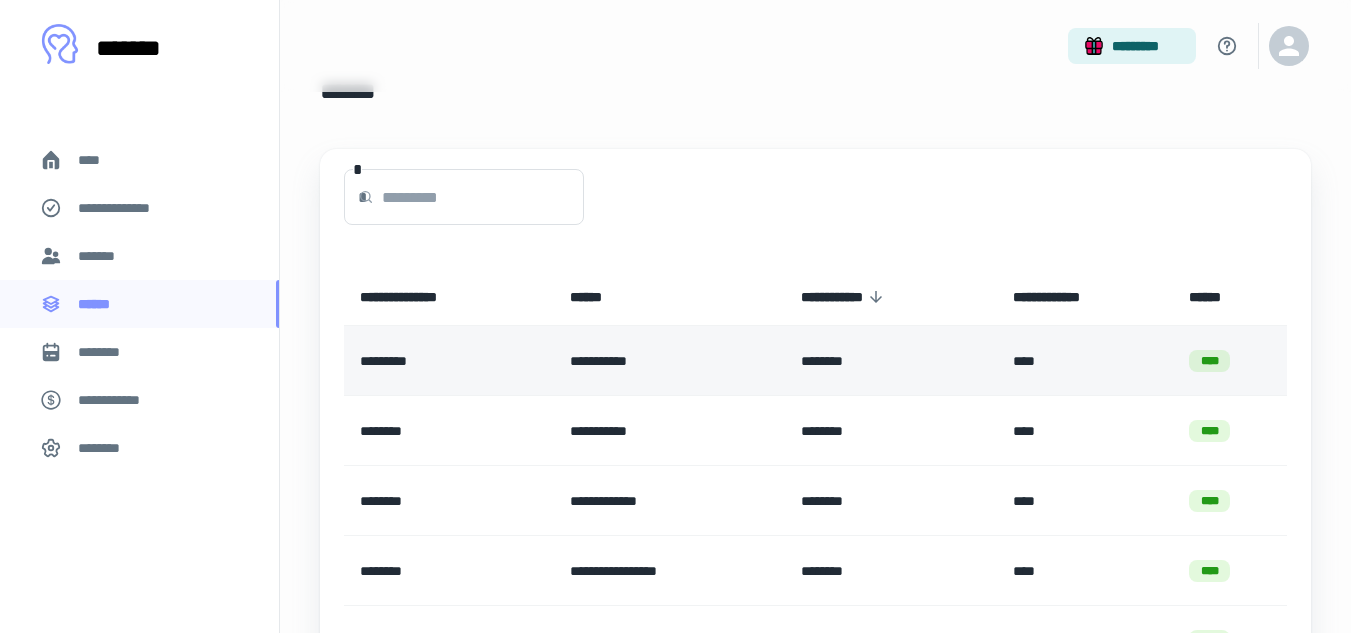 click on "*********" at bounding box center (449, 361) 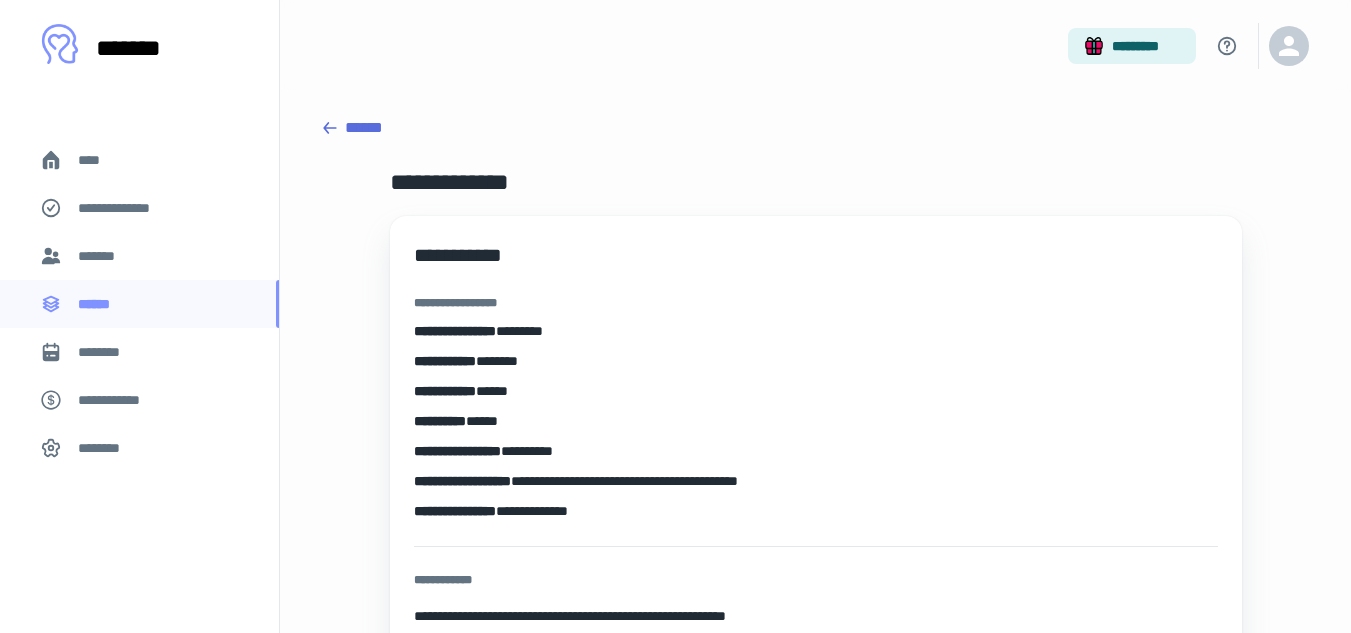 click on "******" at bounding box center [815, 128] 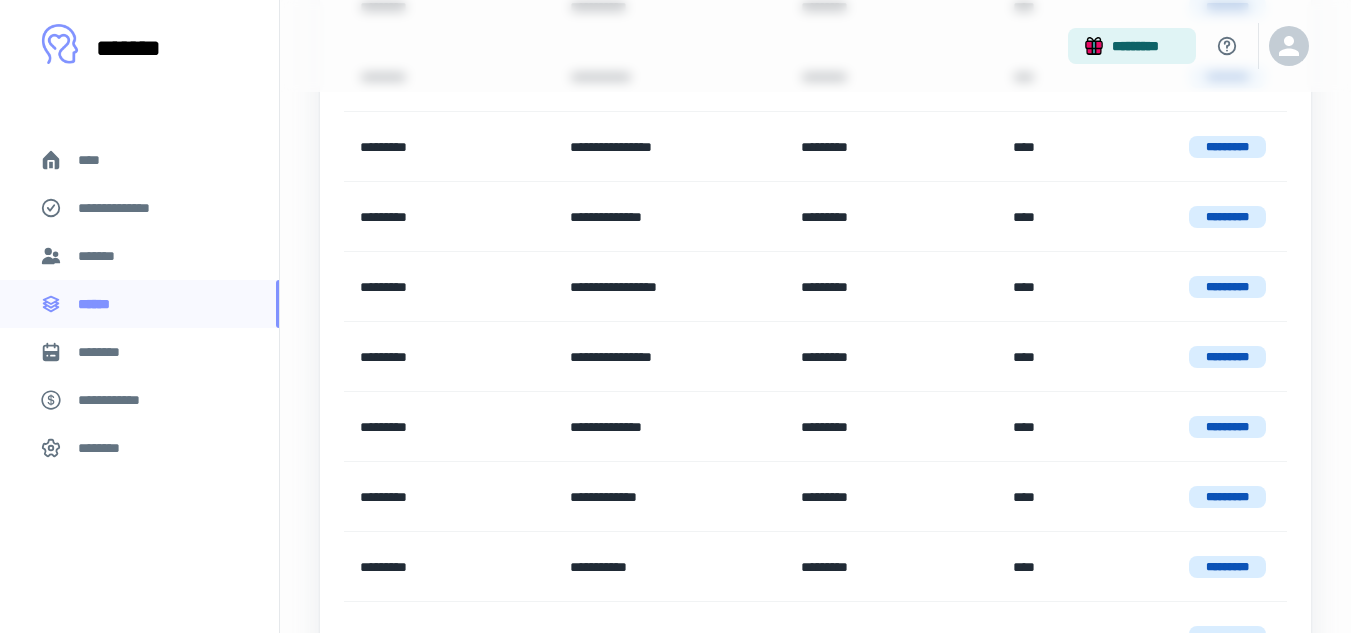 scroll, scrollTop: 1643, scrollLeft: 0, axis: vertical 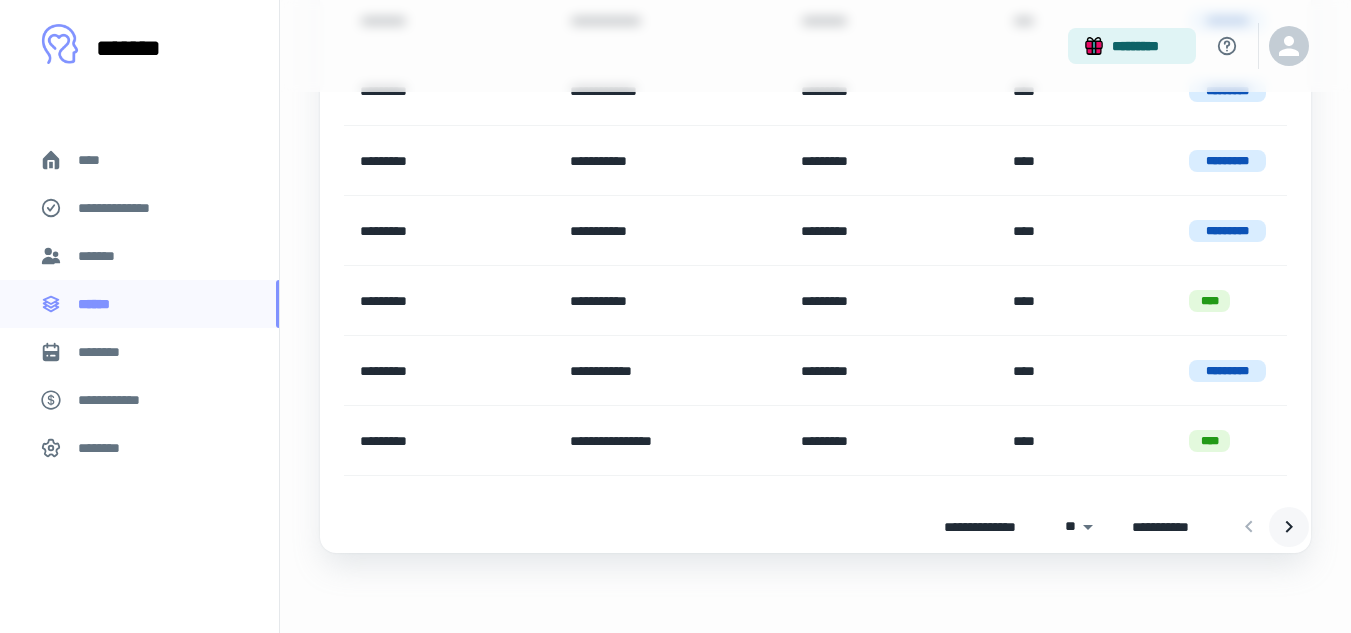 click 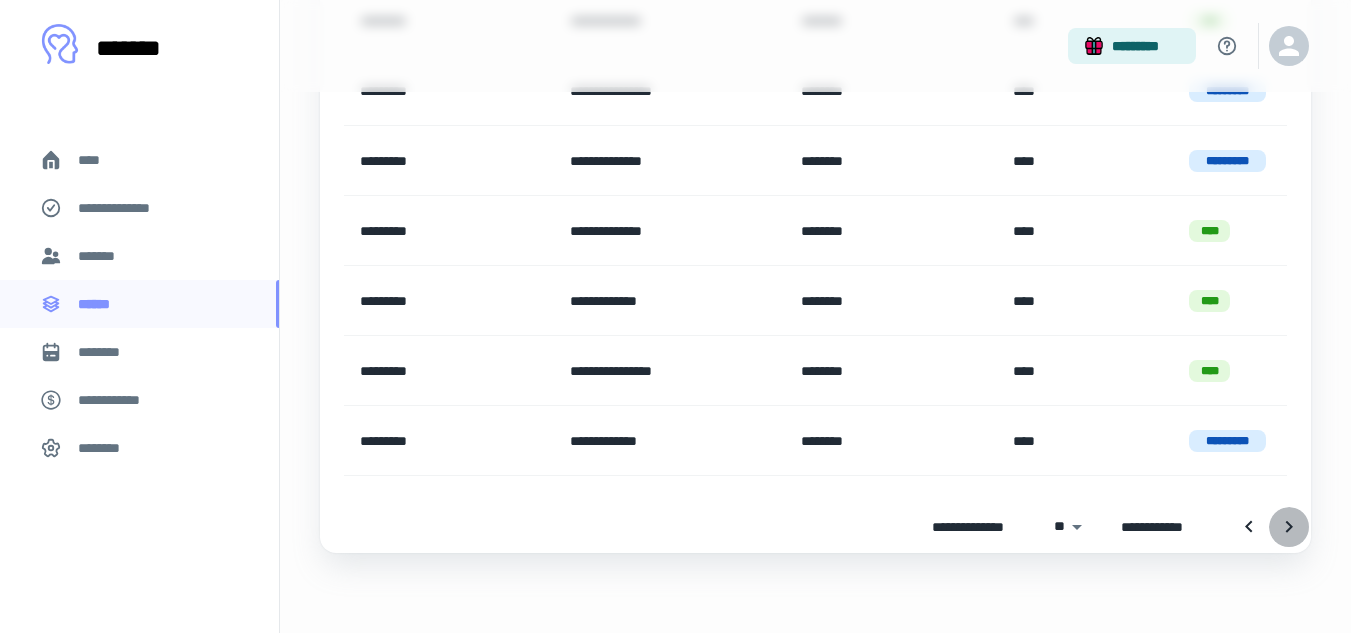 click 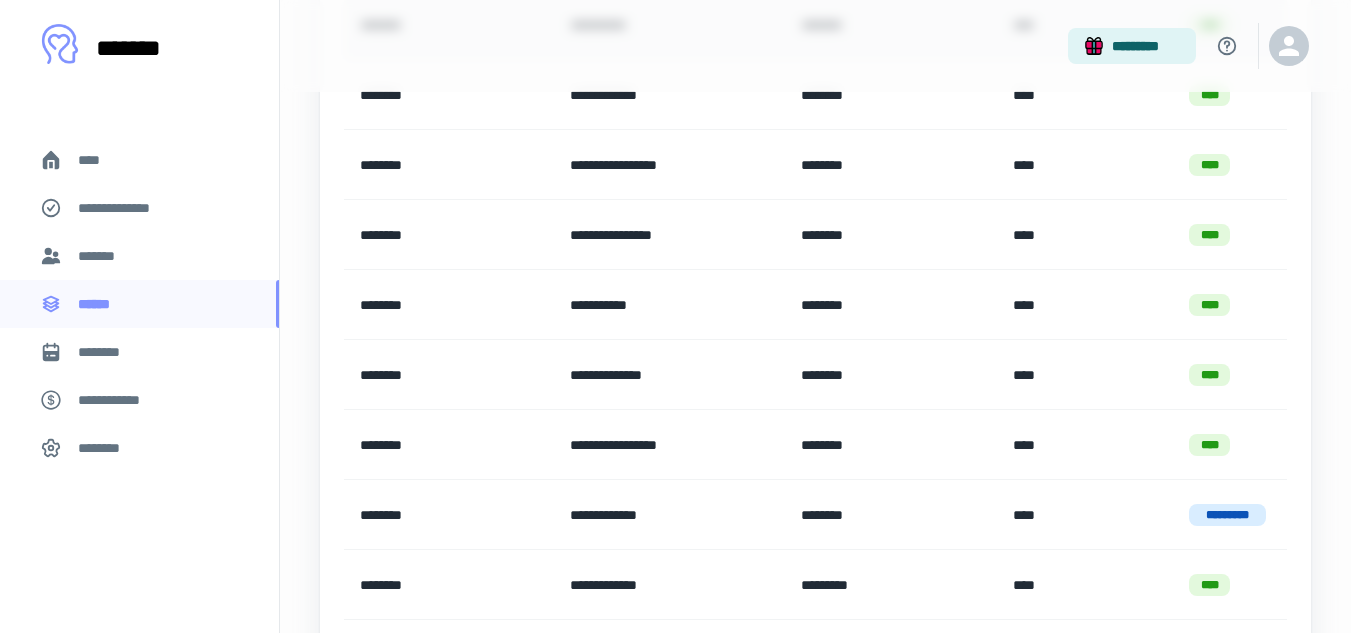 scroll, scrollTop: 0, scrollLeft: 0, axis: both 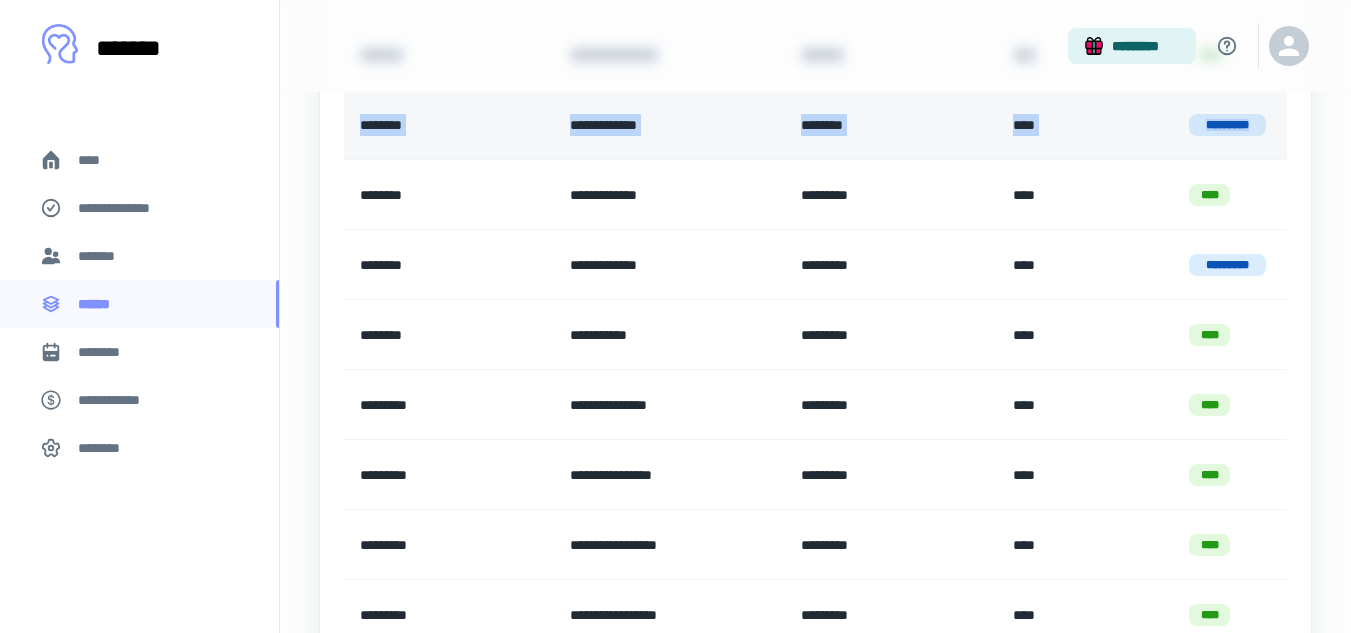 drag, startPoint x: 350, startPoint y: 394, endPoint x: 1259, endPoint y: 123, distance: 948.53674 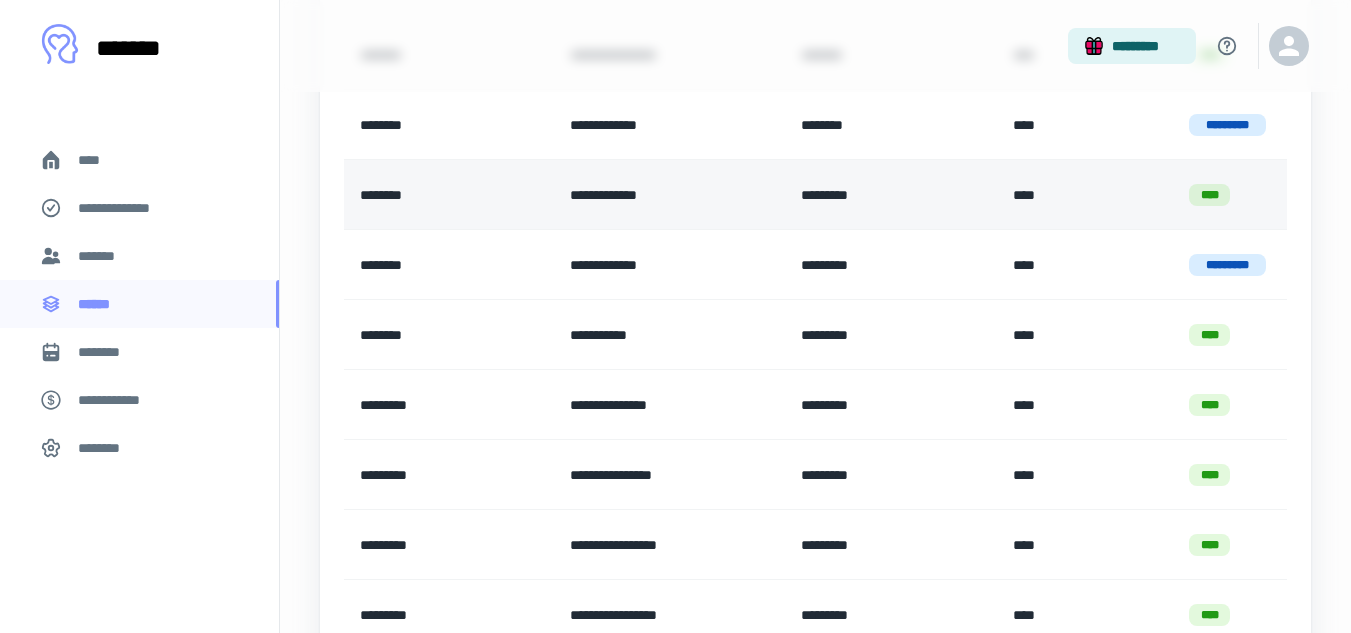 drag, startPoint x: 1248, startPoint y: 127, endPoint x: 749, endPoint y: 161, distance: 500.15698 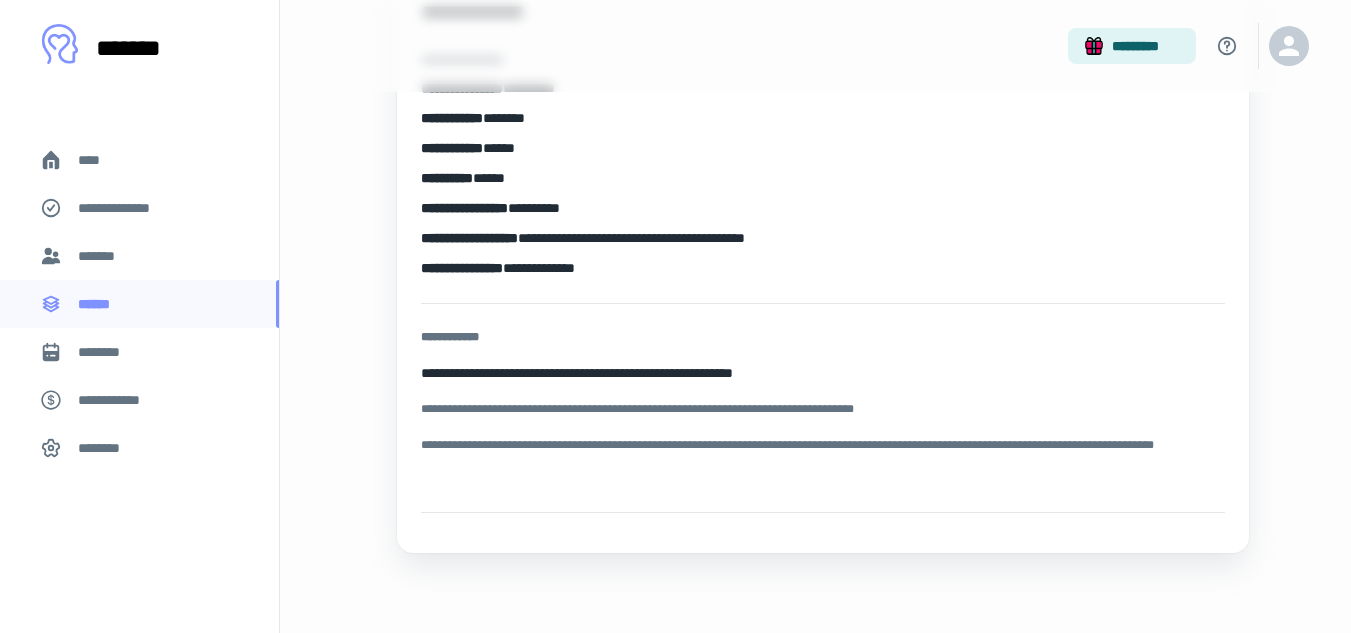 scroll, scrollTop: 0, scrollLeft: 0, axis: both 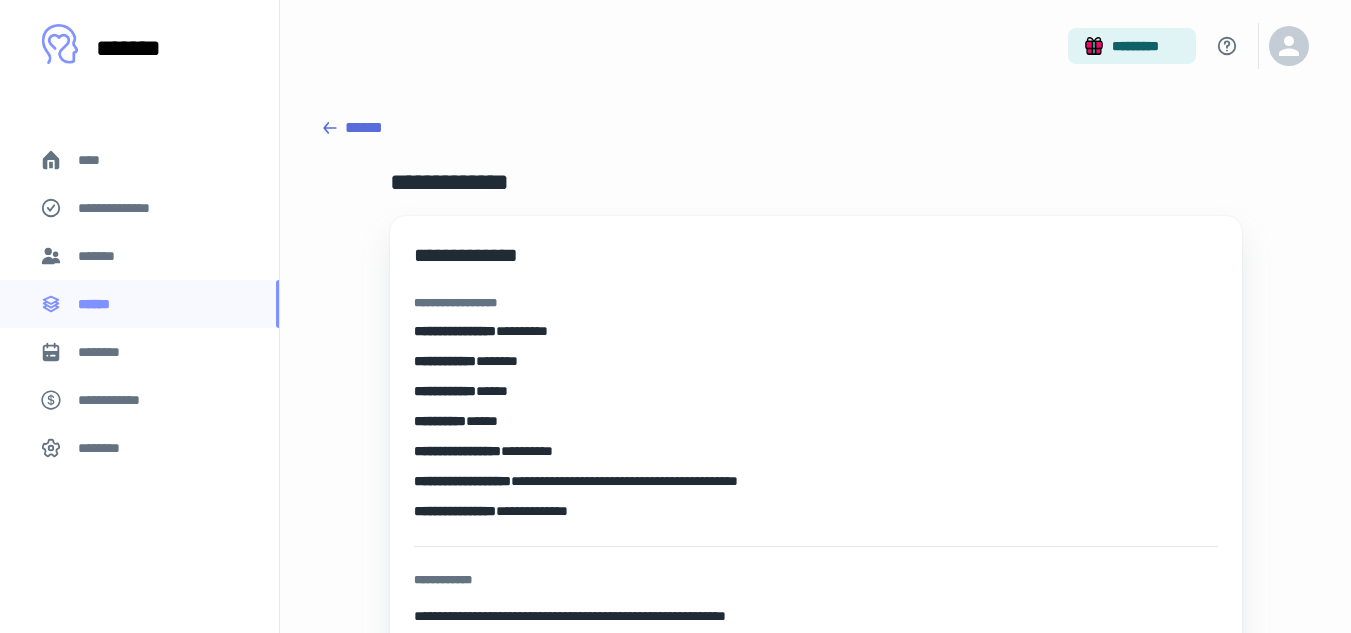 click 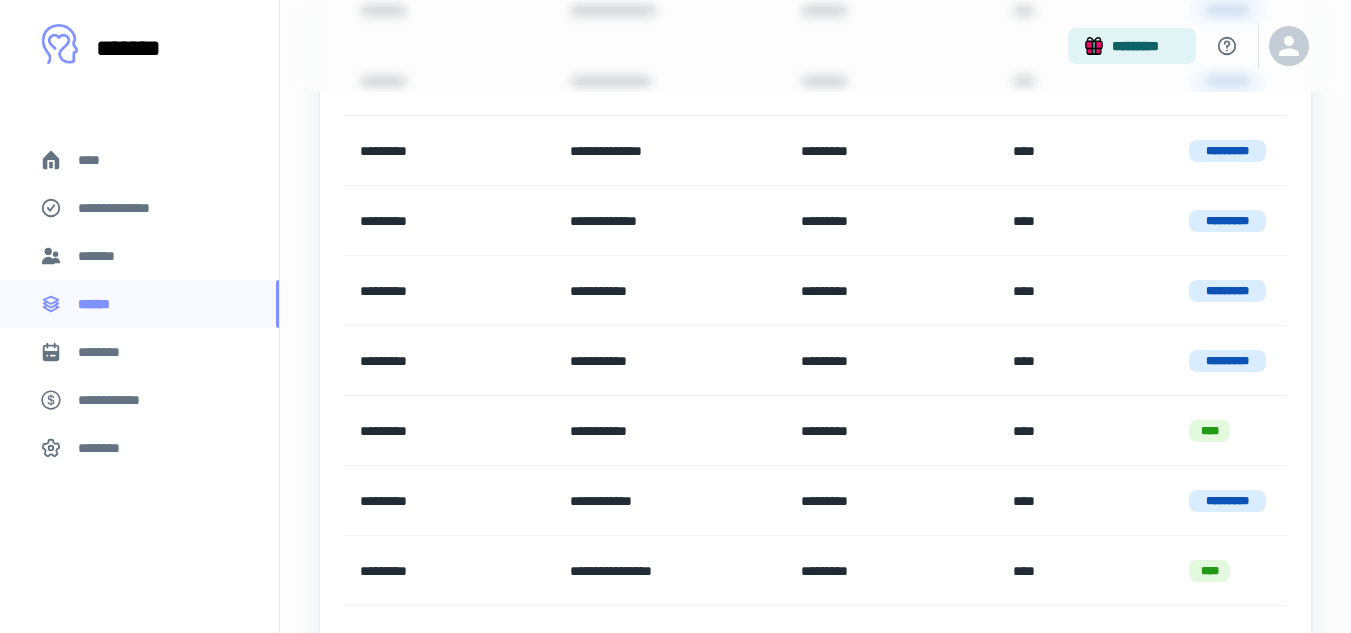 scroll, scrollTop: 1643, scrollLeft: 0, axis: vertical 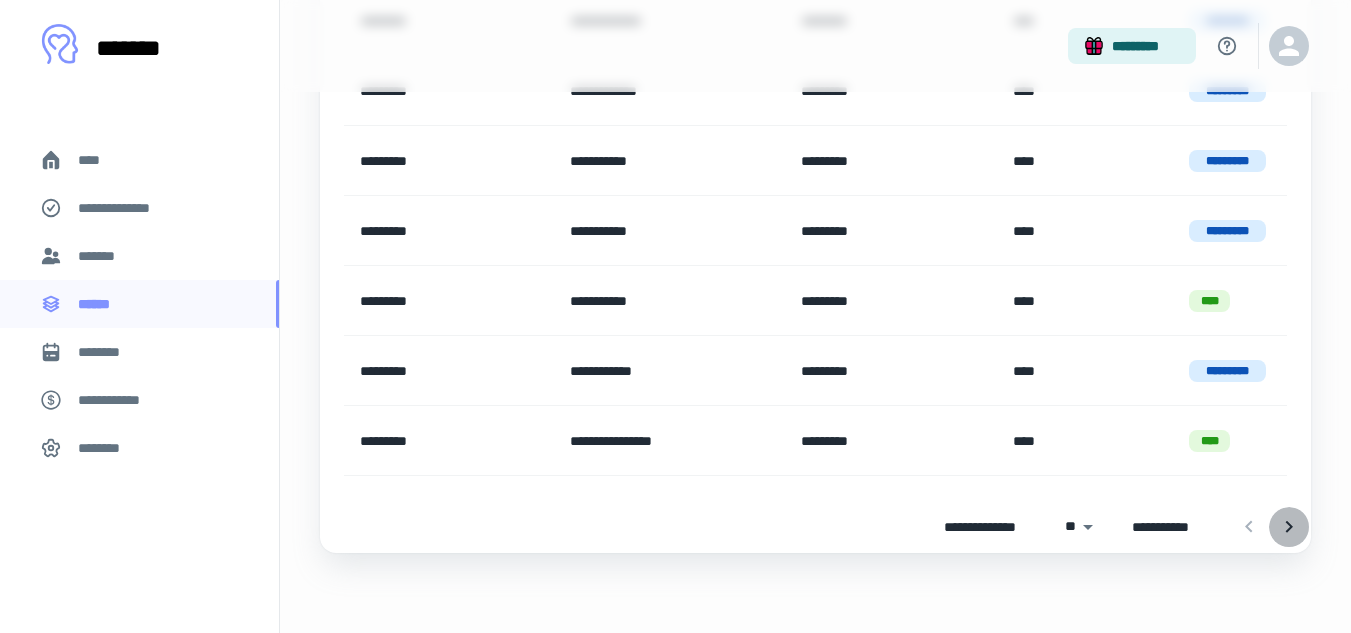 click 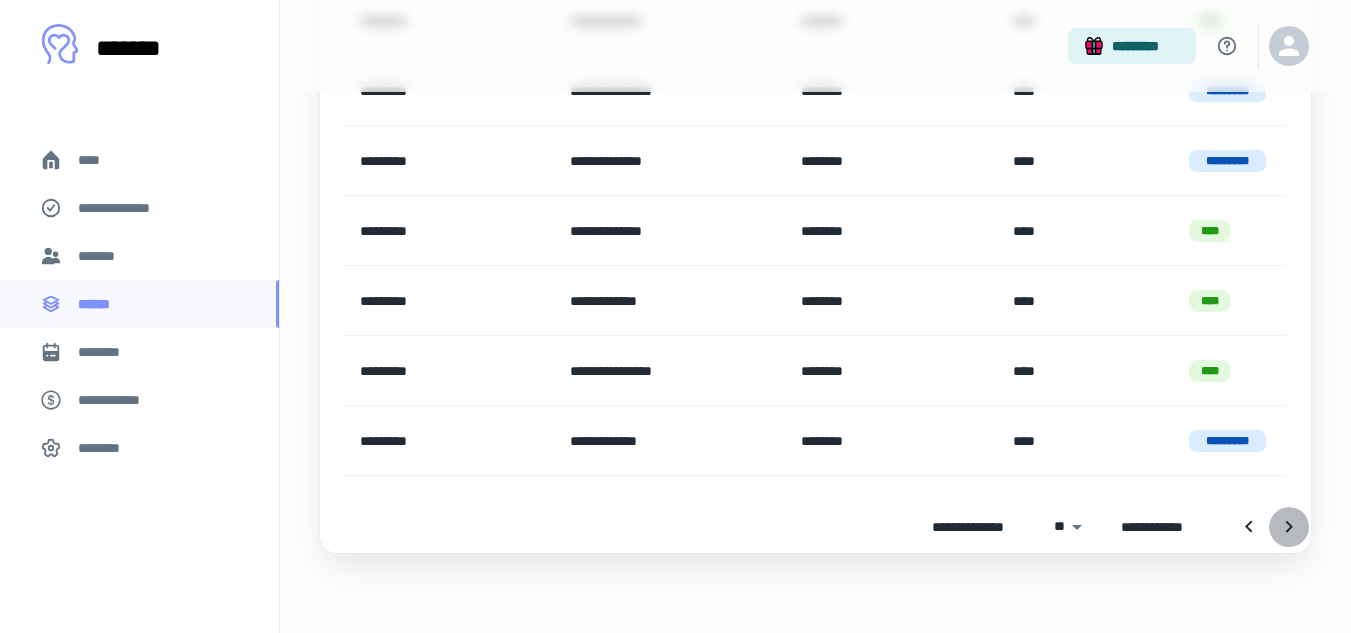 click 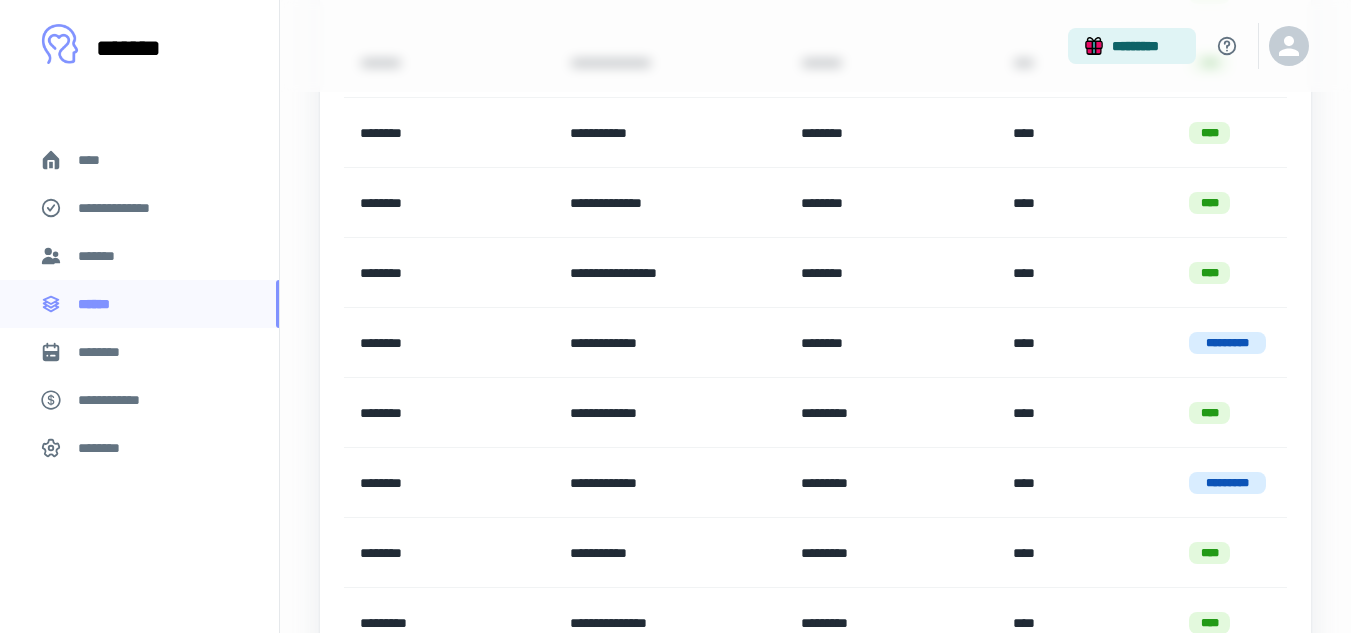 scroll, scrollTop: 543, scrollLeft: 0, axis: vertical 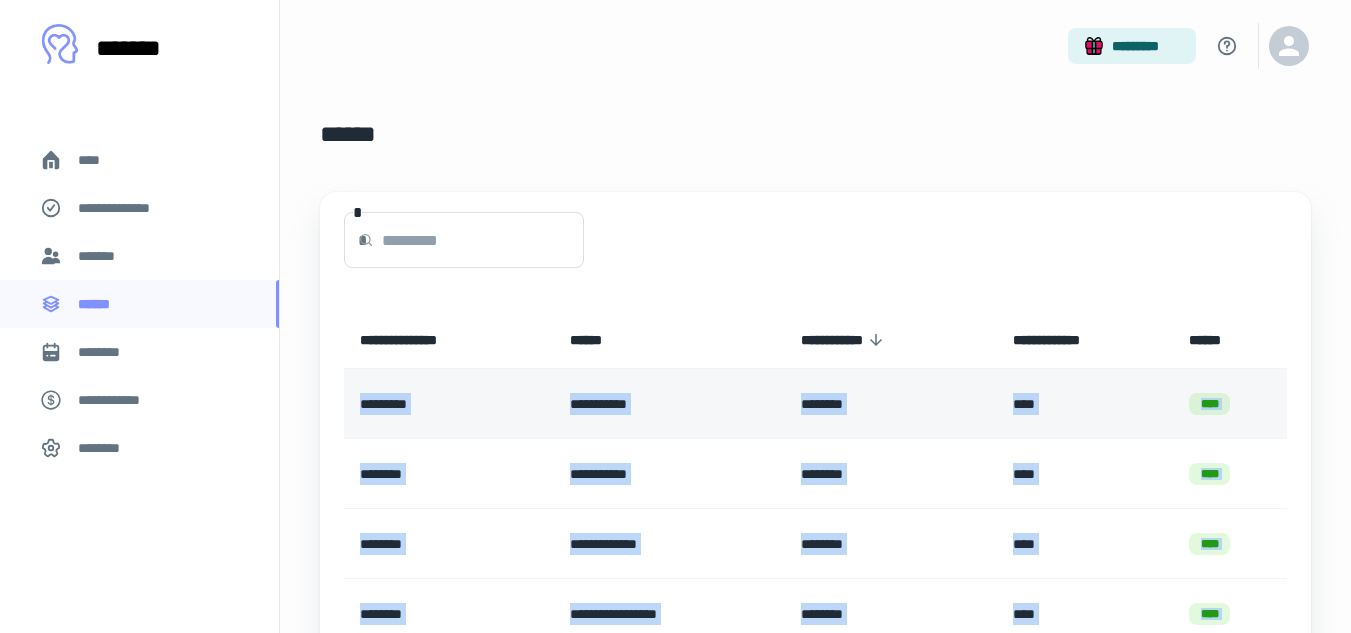 drag, startPoint x: 1258, startPoint y: 427, endPoint x: 359, endPoint y: 412, distance: 899.1251 